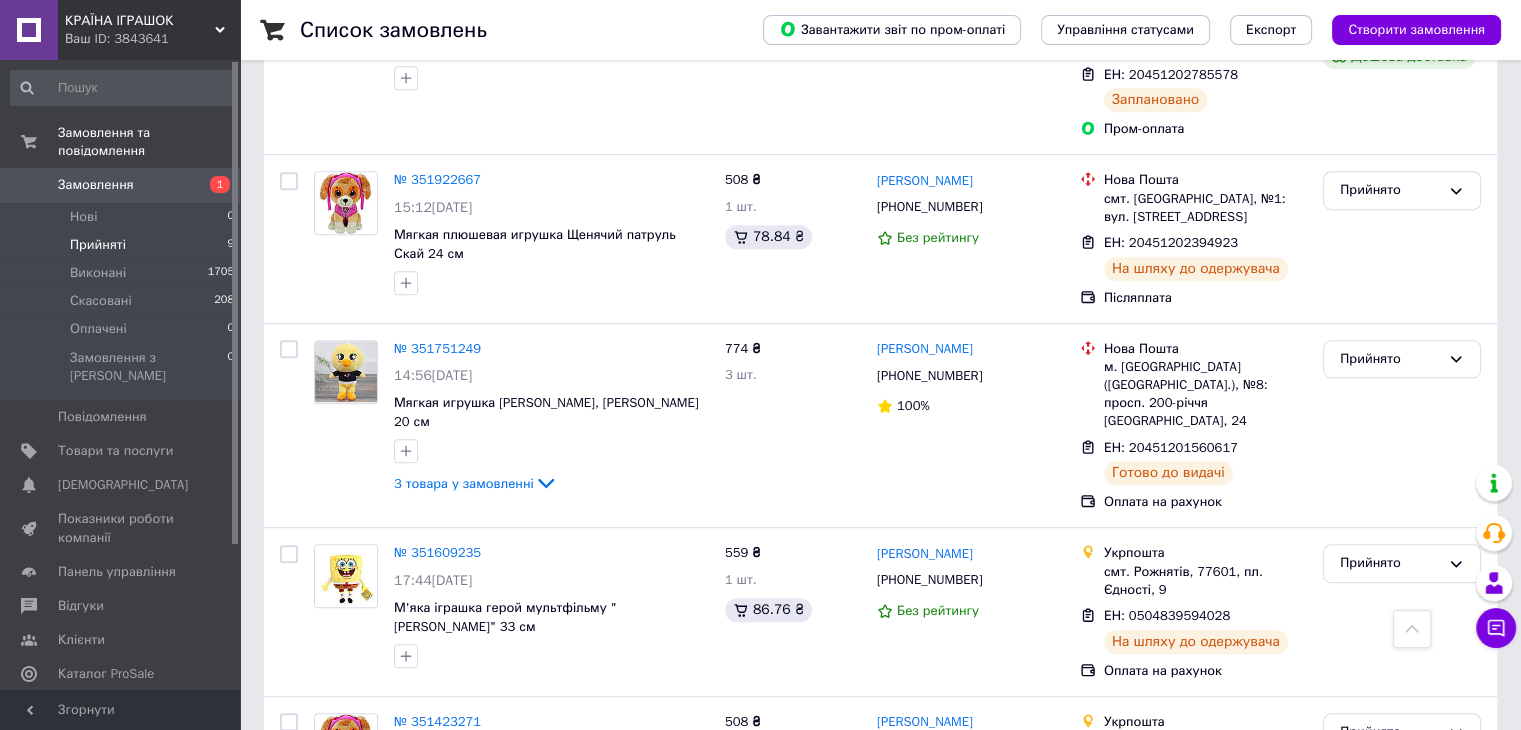 scroll, scrollTop: 1000, scrollLeft: 0, axis: vertical 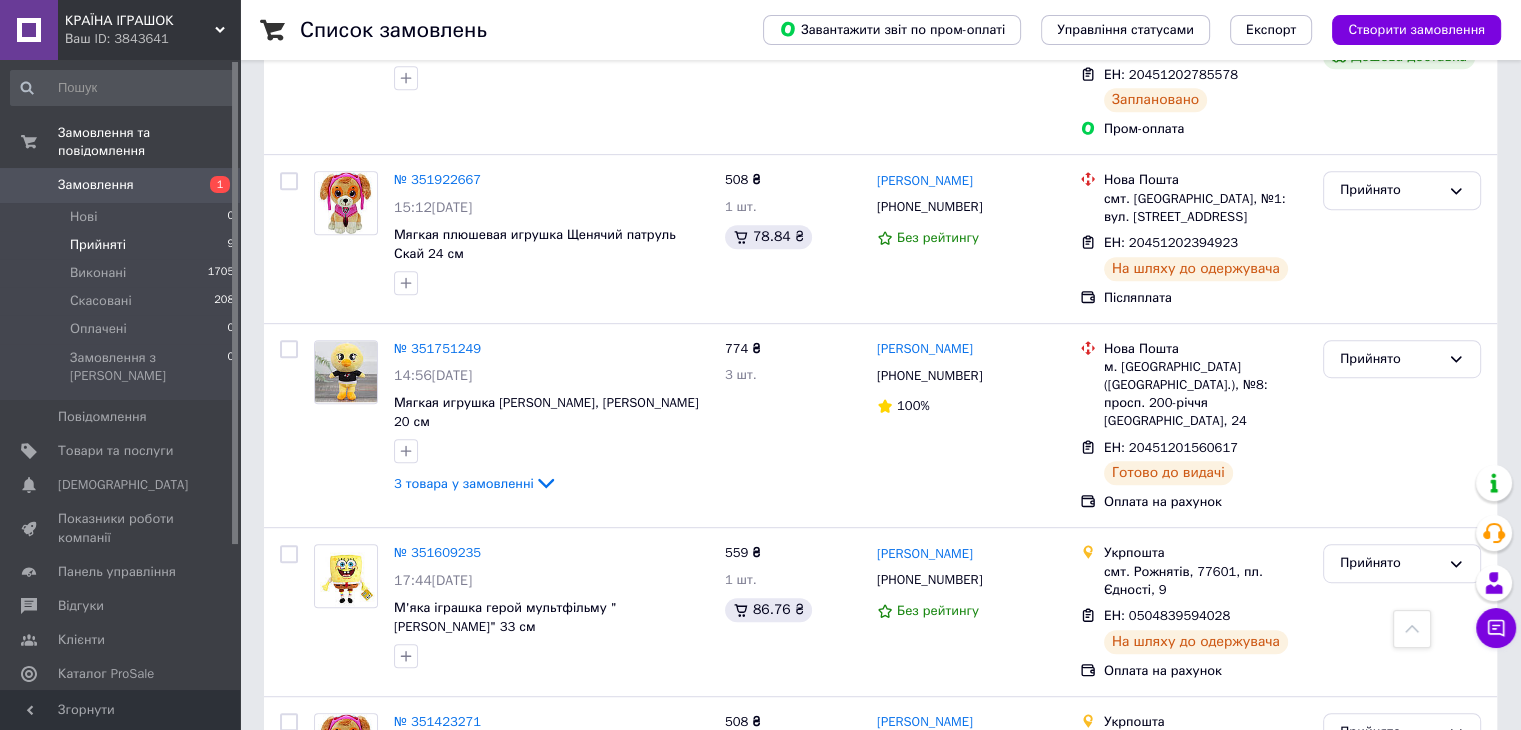 click on "Прийняті" at bounding box center [98, 245] 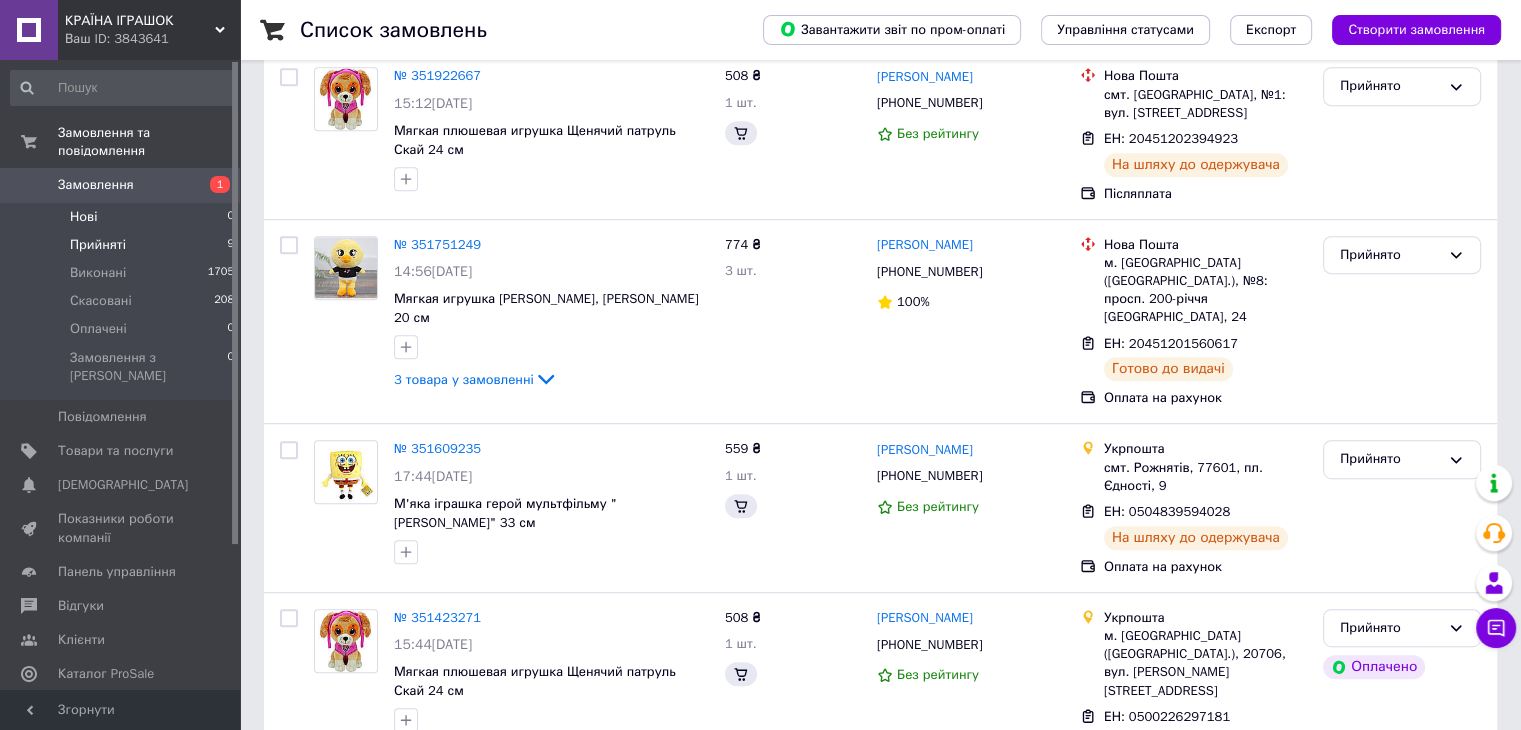 scroll, scrollTop: 0, scrollLeft: 0, axis: both 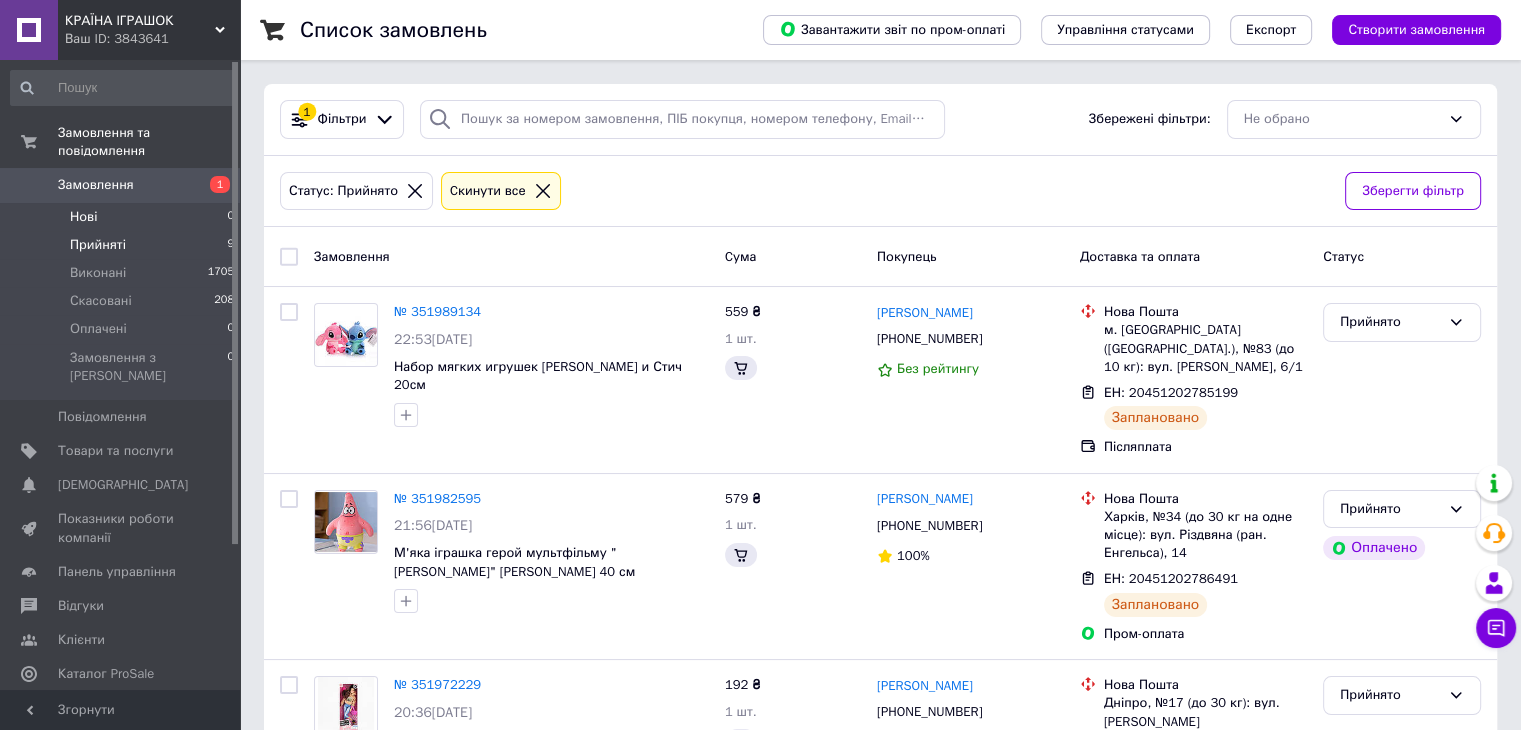click on "Нові" at bounding box center (83, 217) 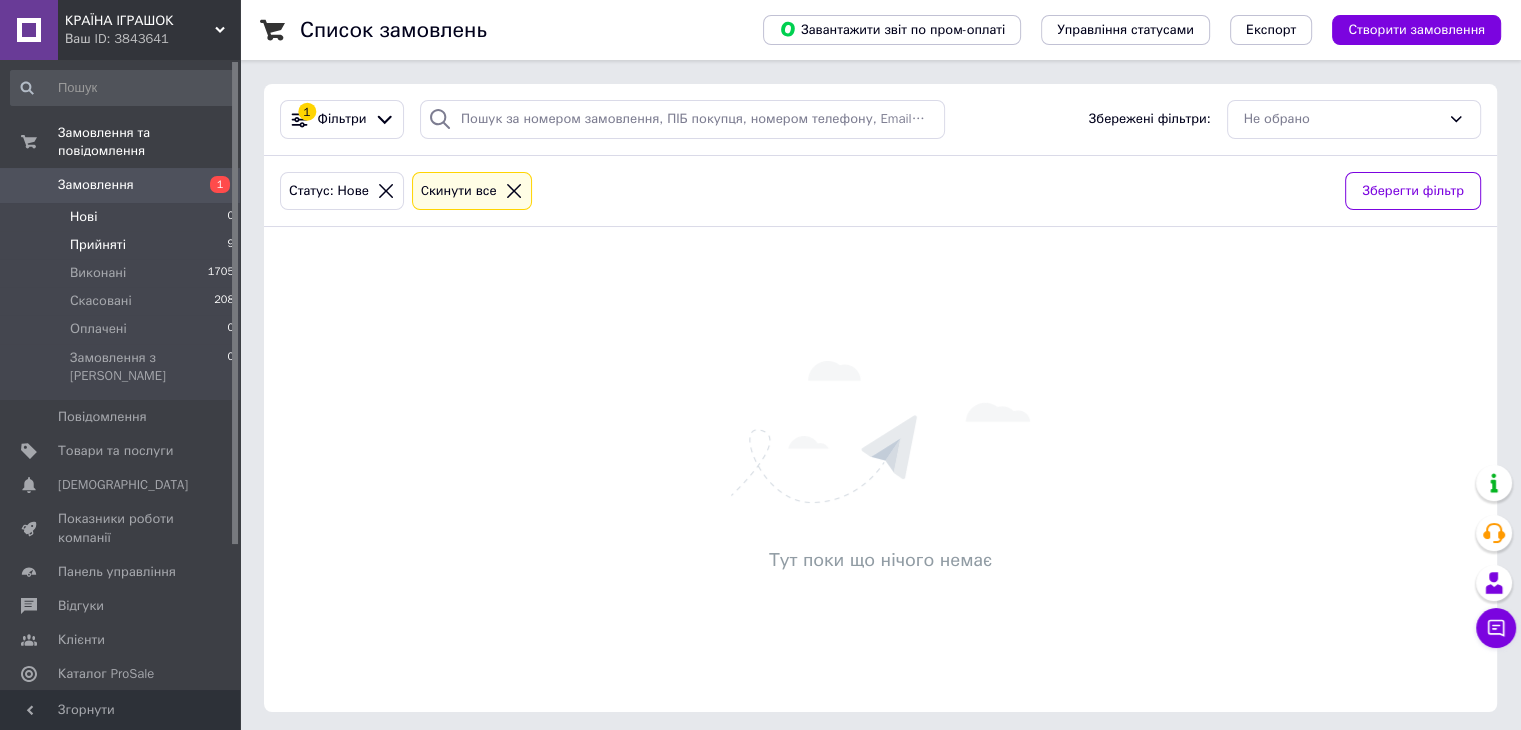 click on "Прийняті" at bounding box center [98, 245] 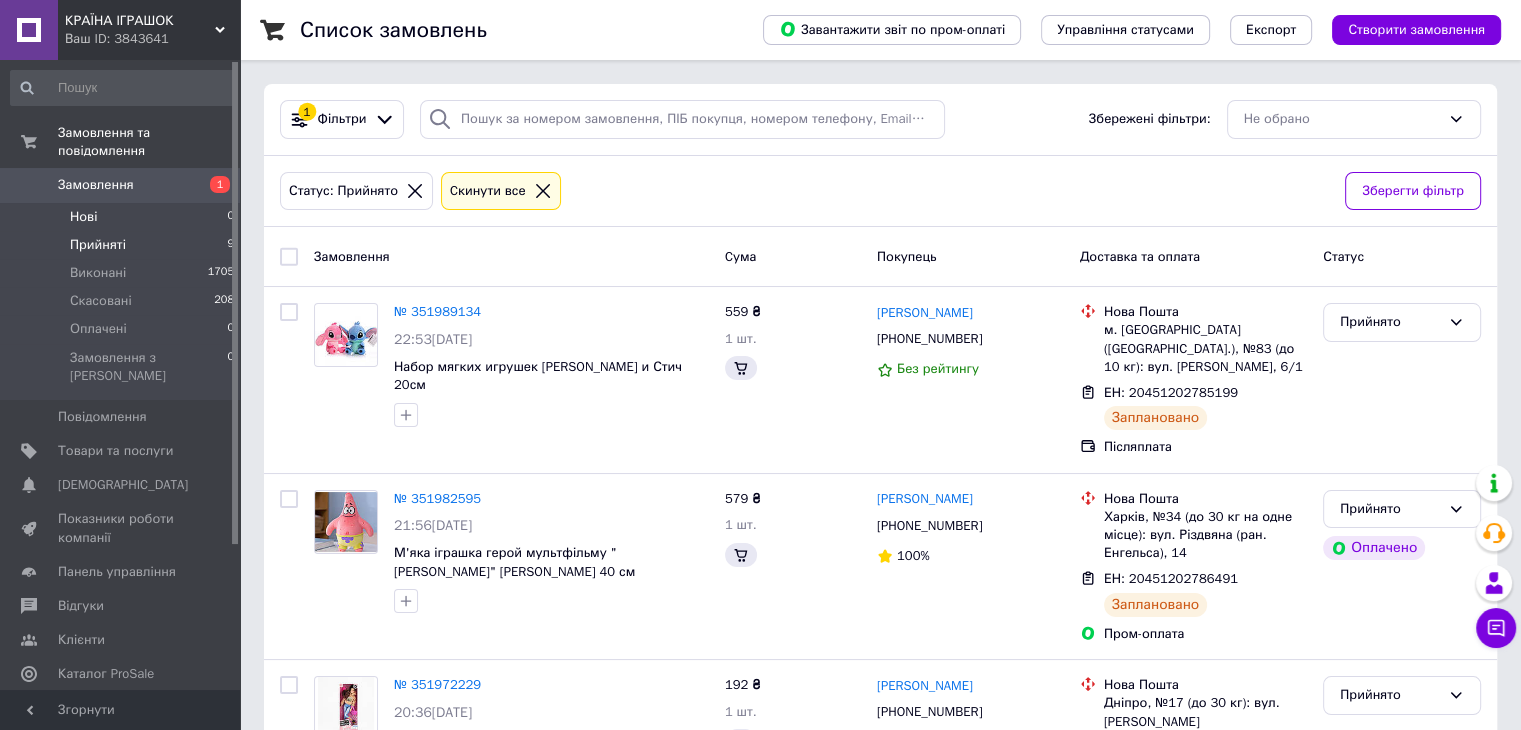 click on "Нові 0" at bounding box center (123, 217) 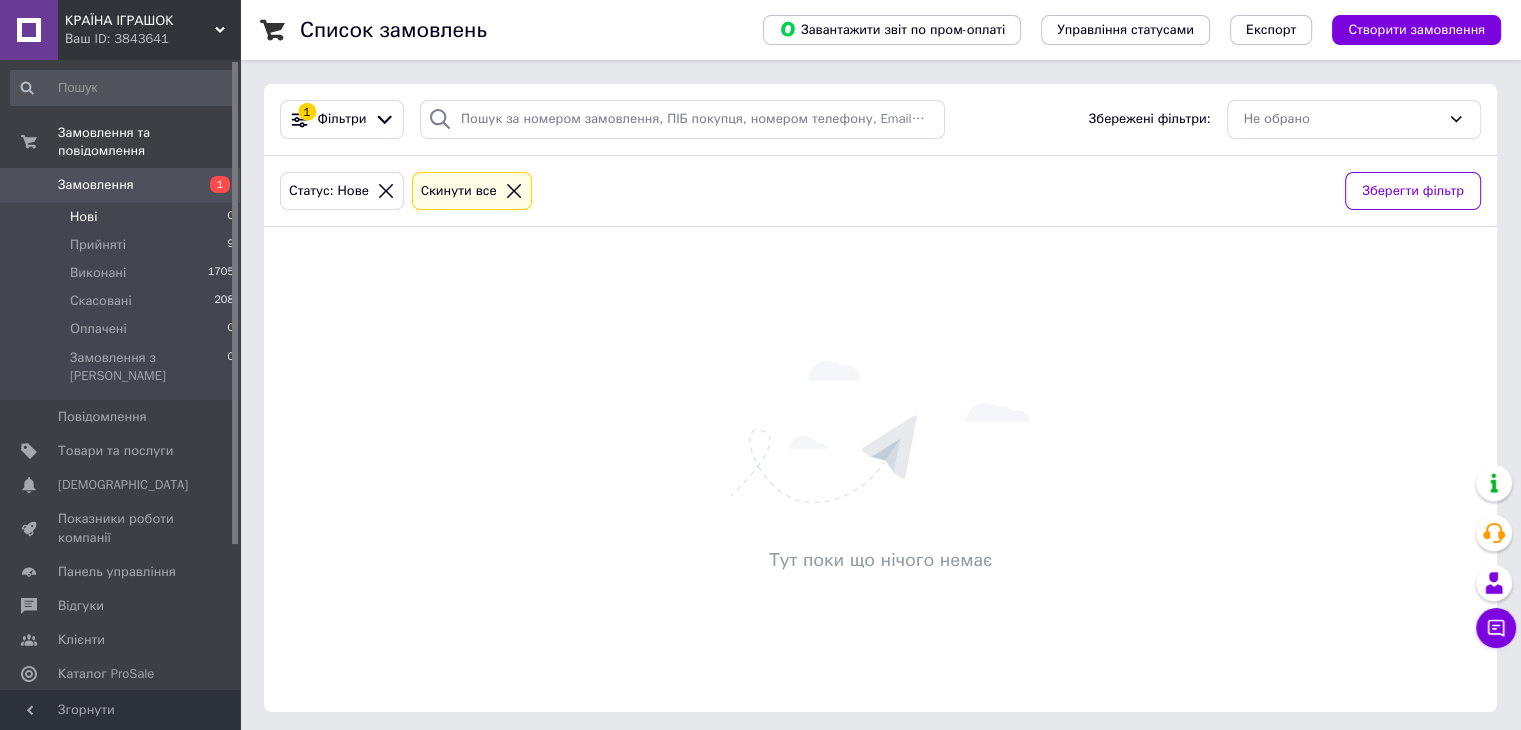 click on "Замовлення" at bounding box center [96, 185] 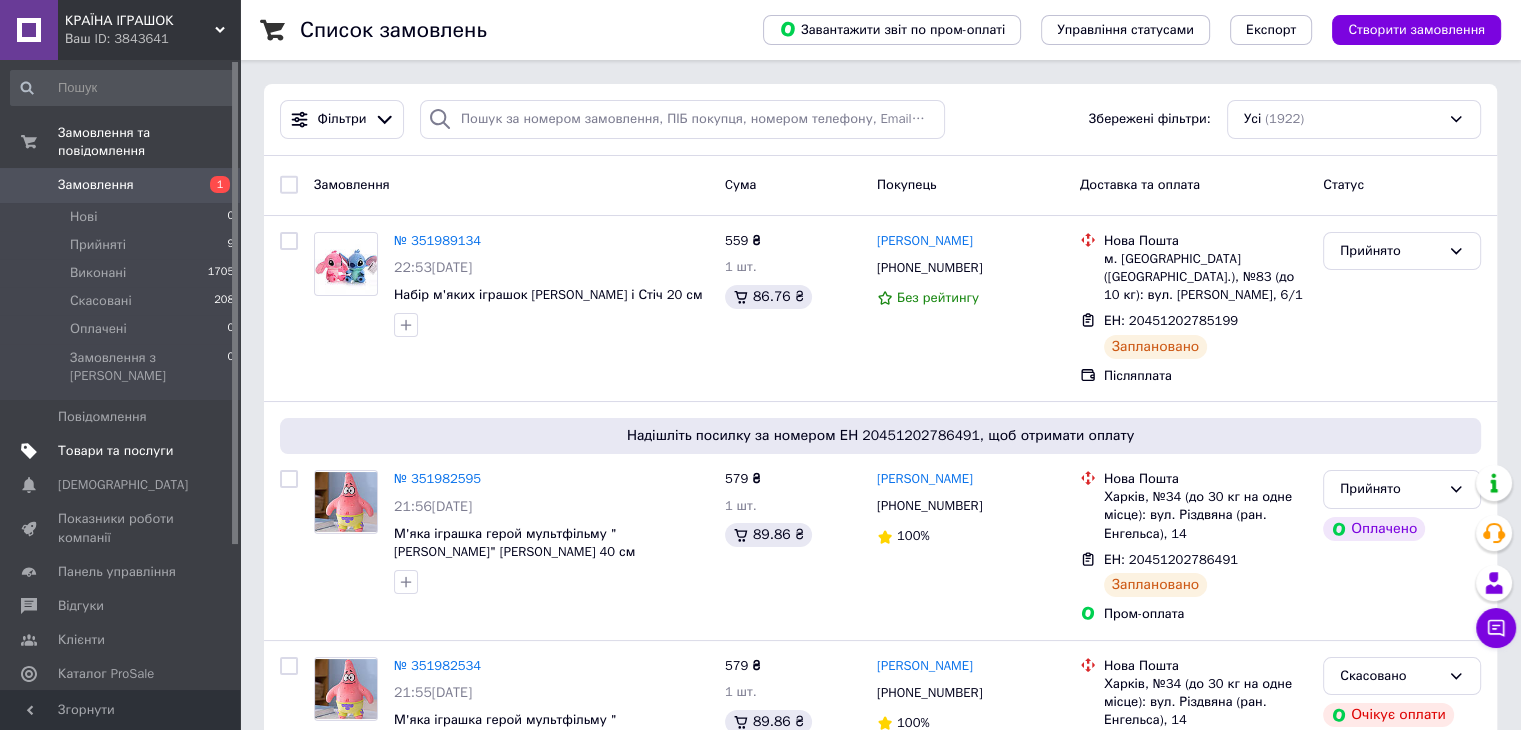click on "Товари та послуги" at bounding box center (115, 451) 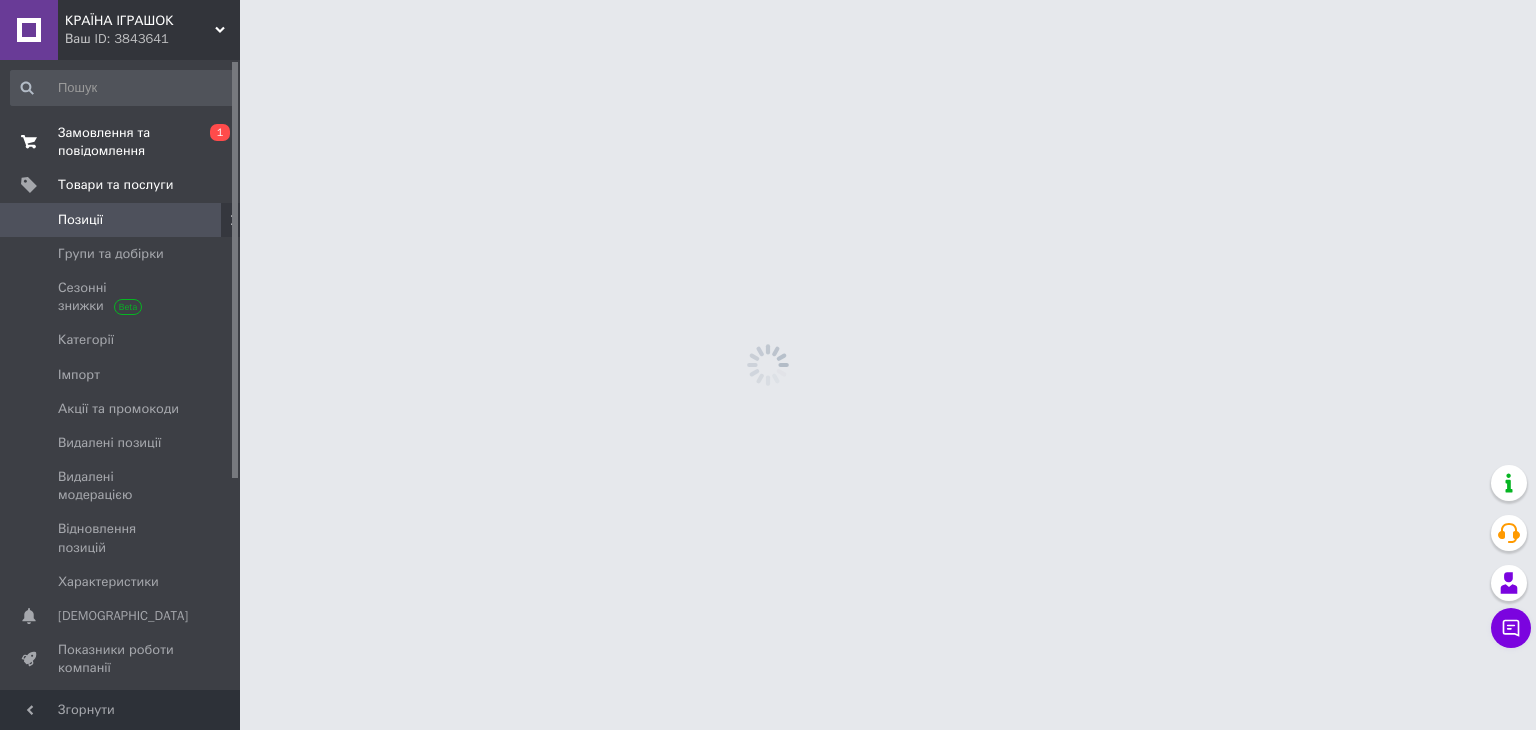 click on "Замовлення та повідомлення" at bounding box center (121, 142) 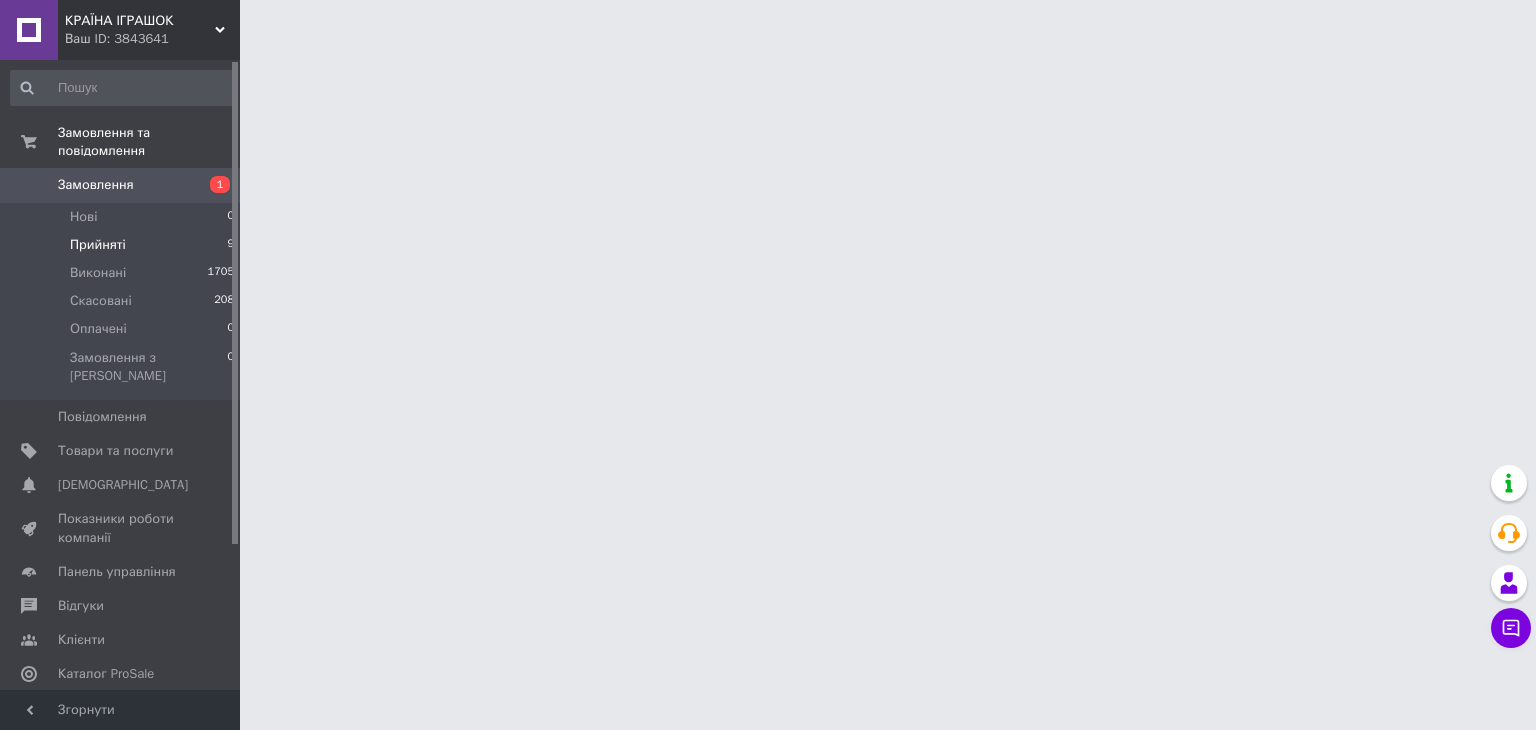 click on "Прийняті" at bounding box center (98, 245) 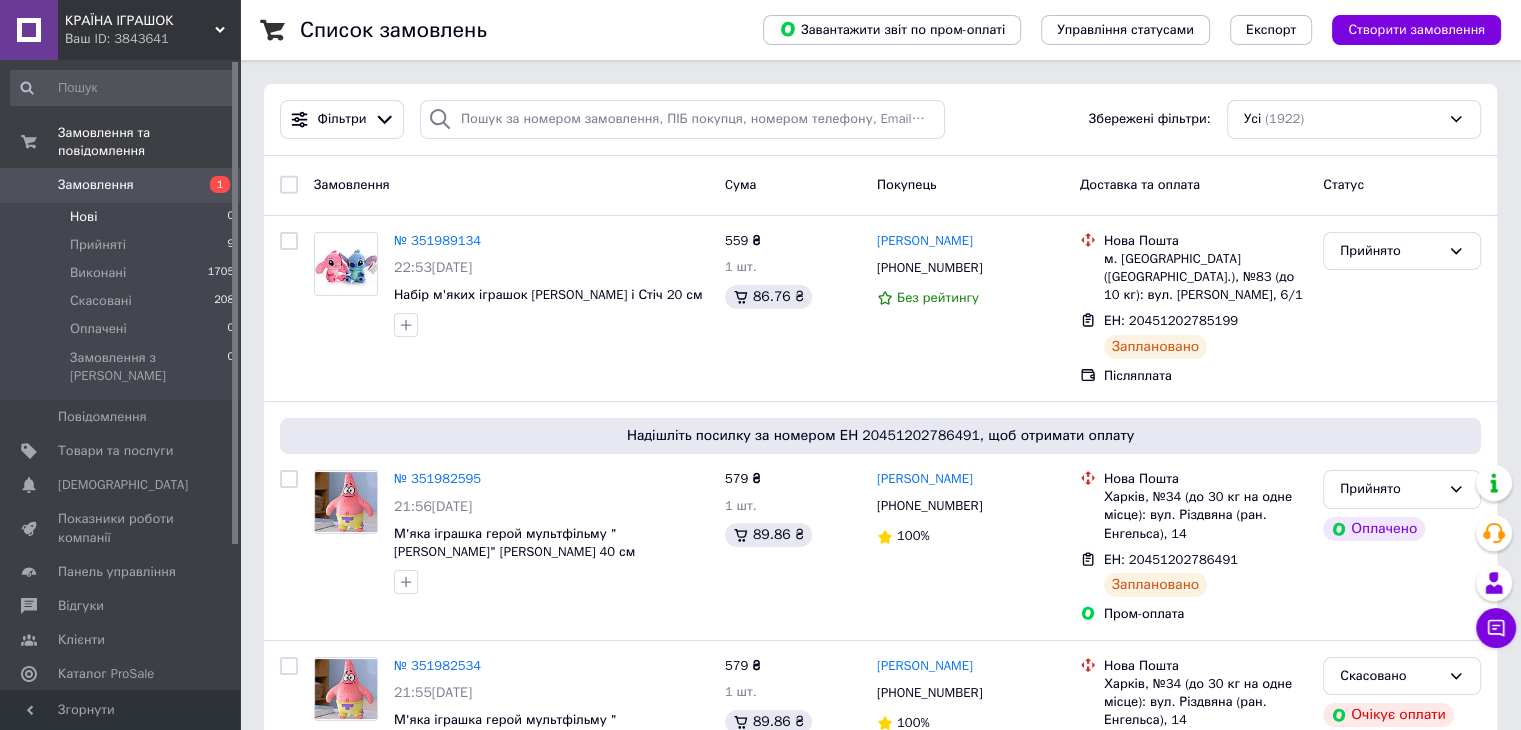 click on "Нові" at bounding box center [83, 217] 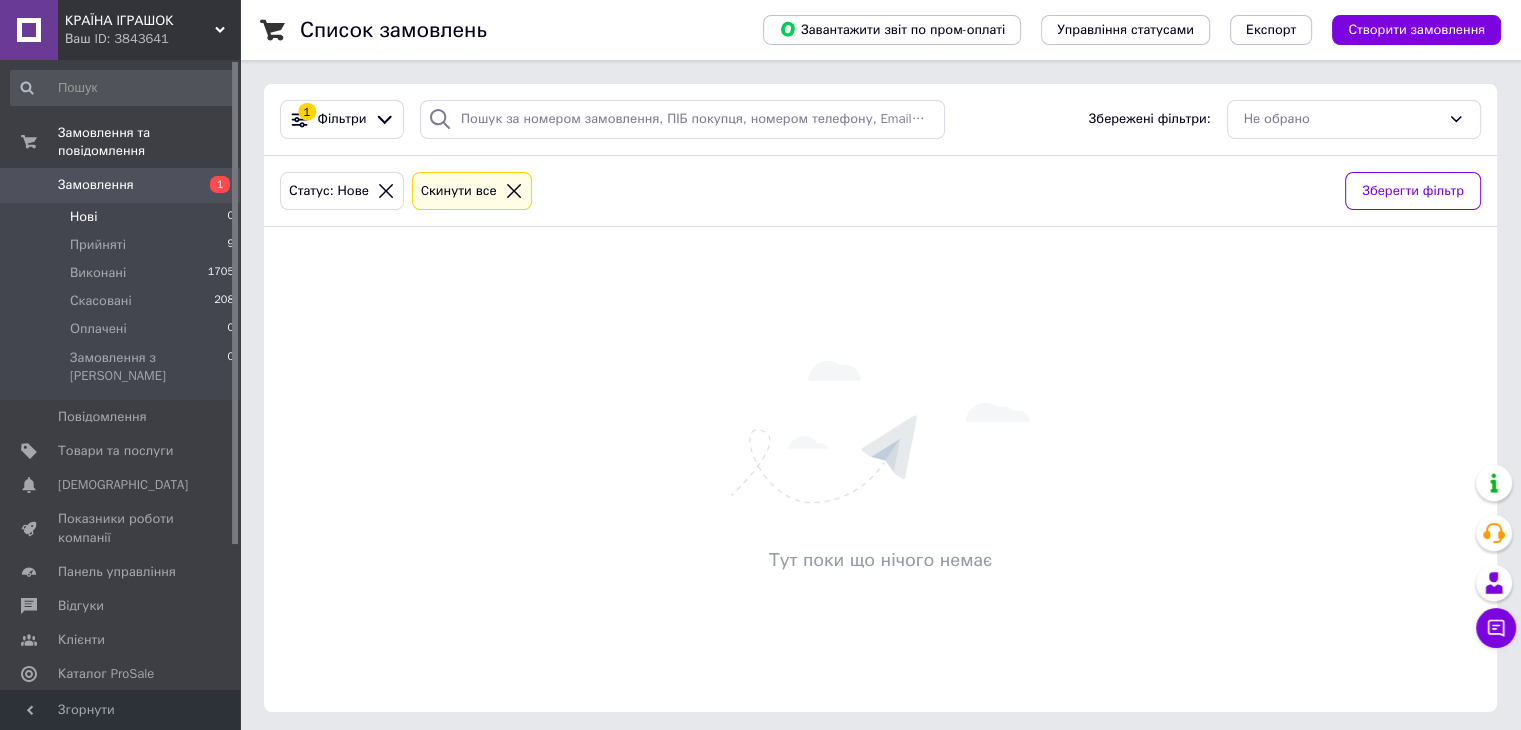 click on "Замовлення 1" at bounding box center [123, 185] 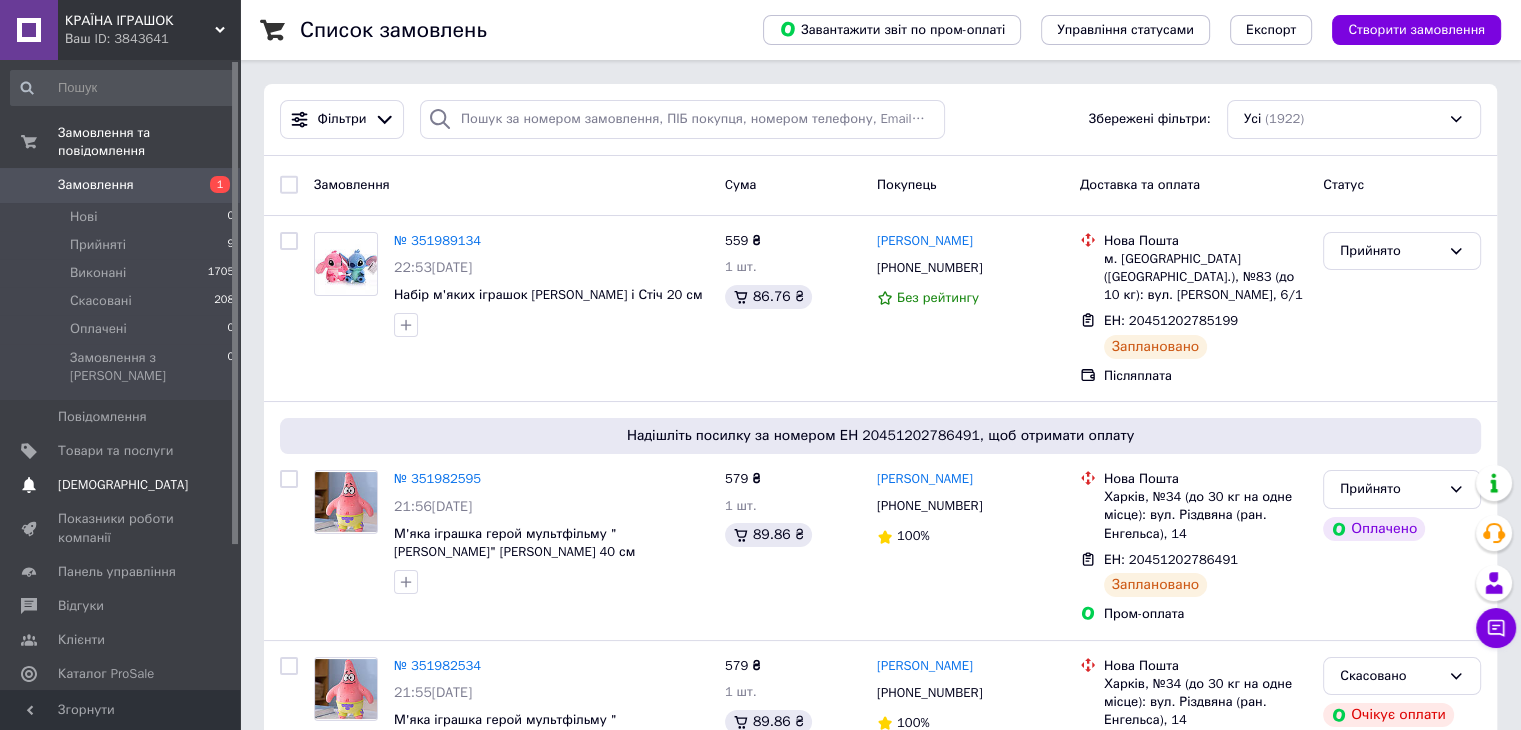 click on "[DEMOGRAPHIC_DATA]" at bounding box center [123, 485] 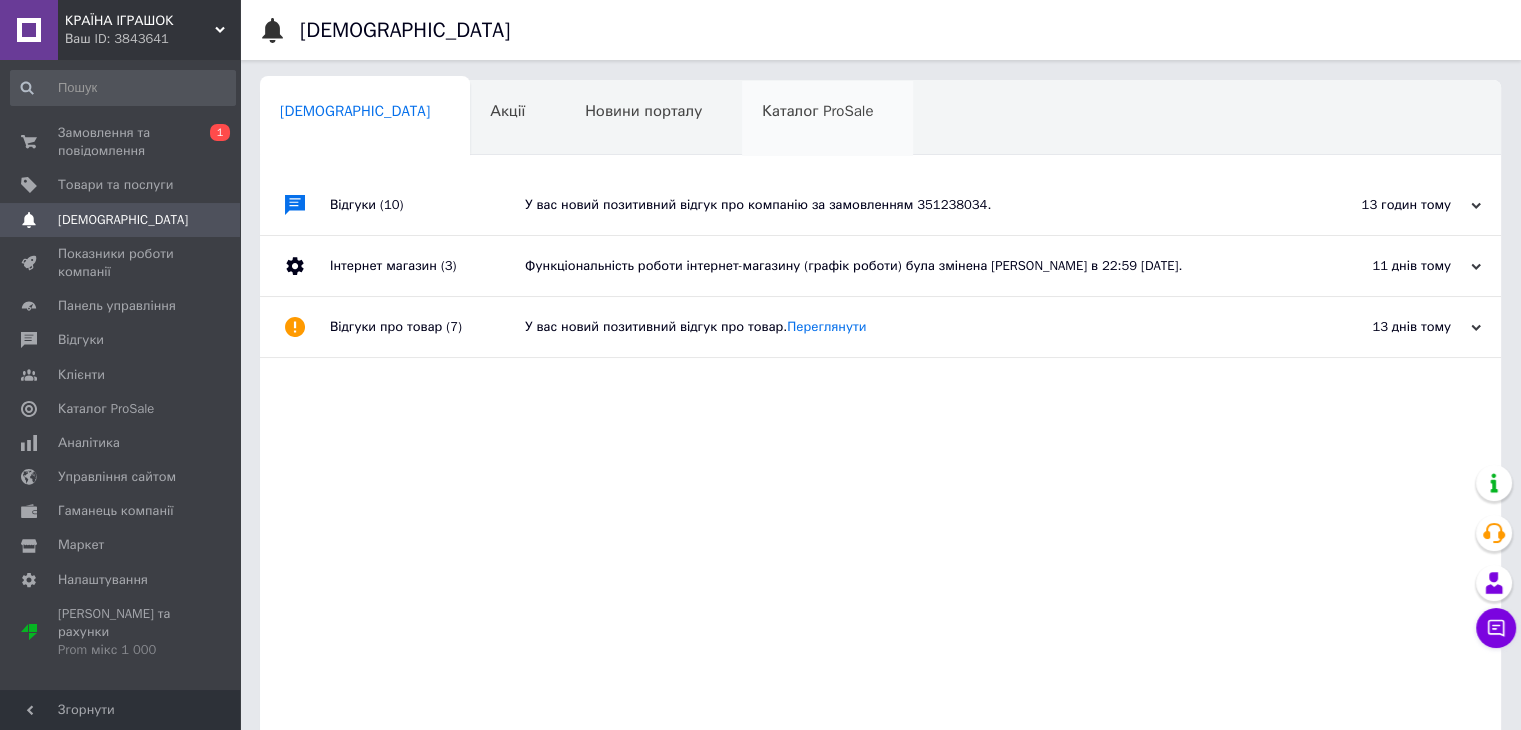 click on "Каталог ProSale 0" at bounding box center [827, 119] 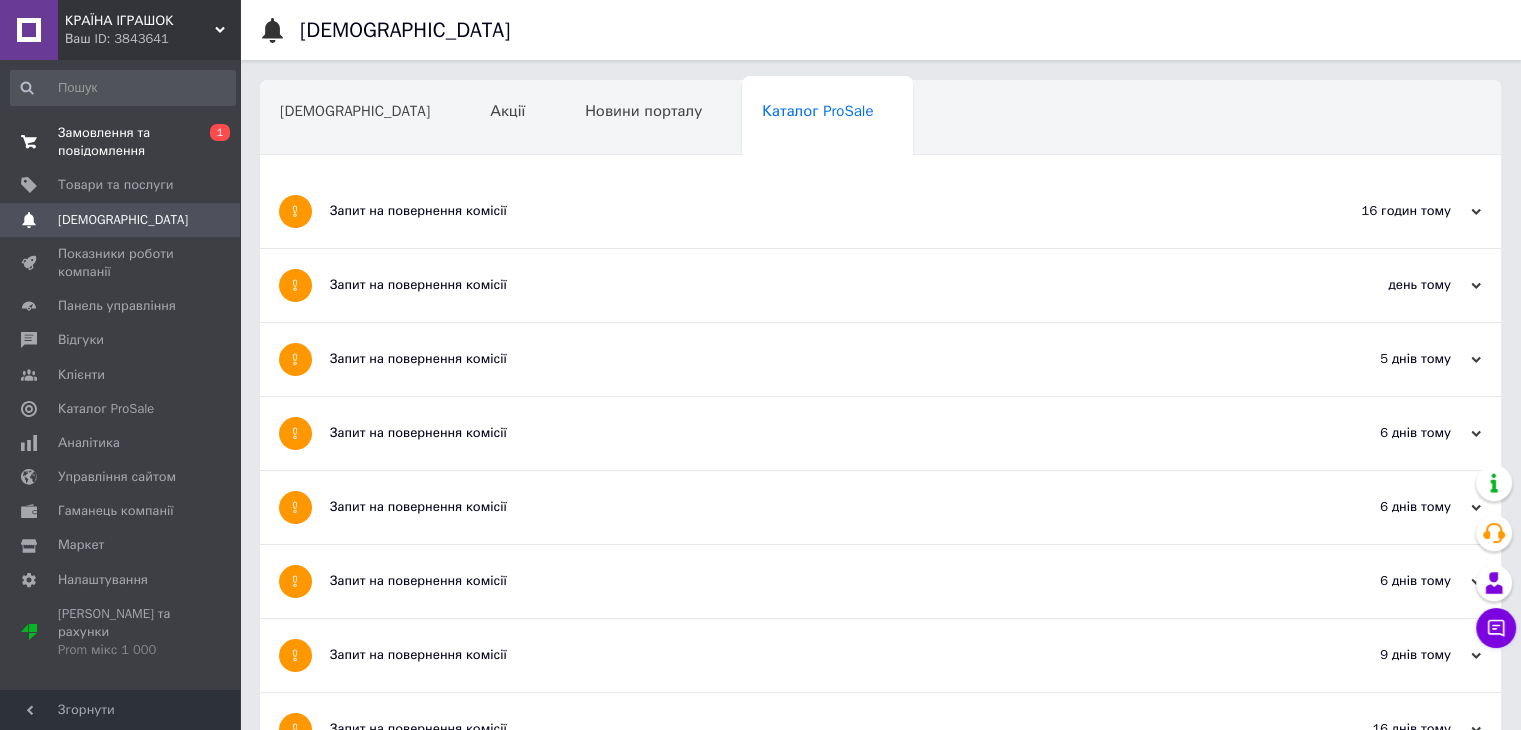 click on "Замовлення та повідомлення" at bounding box center [121, 142] 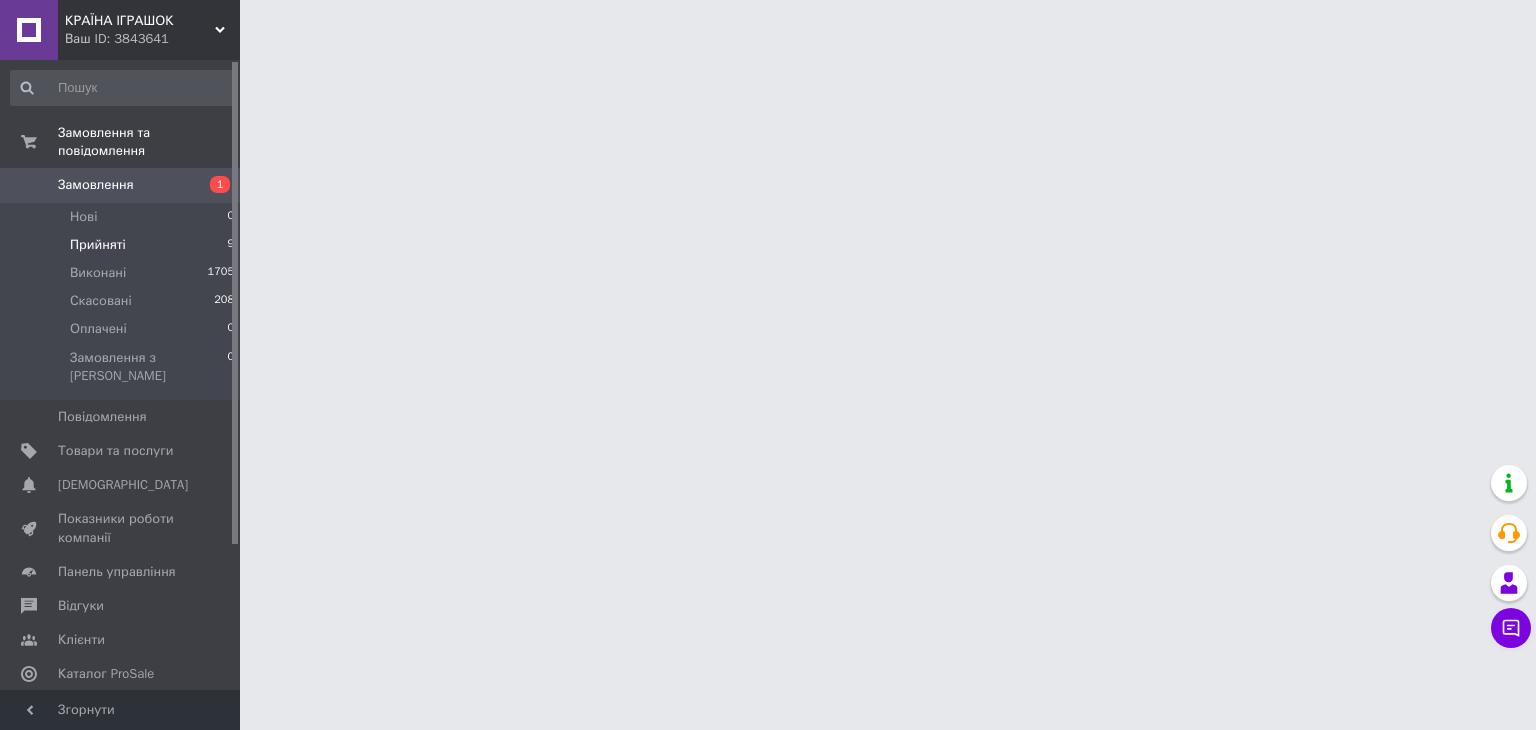 click on "Прийняті" at bounding box center (98, 245) 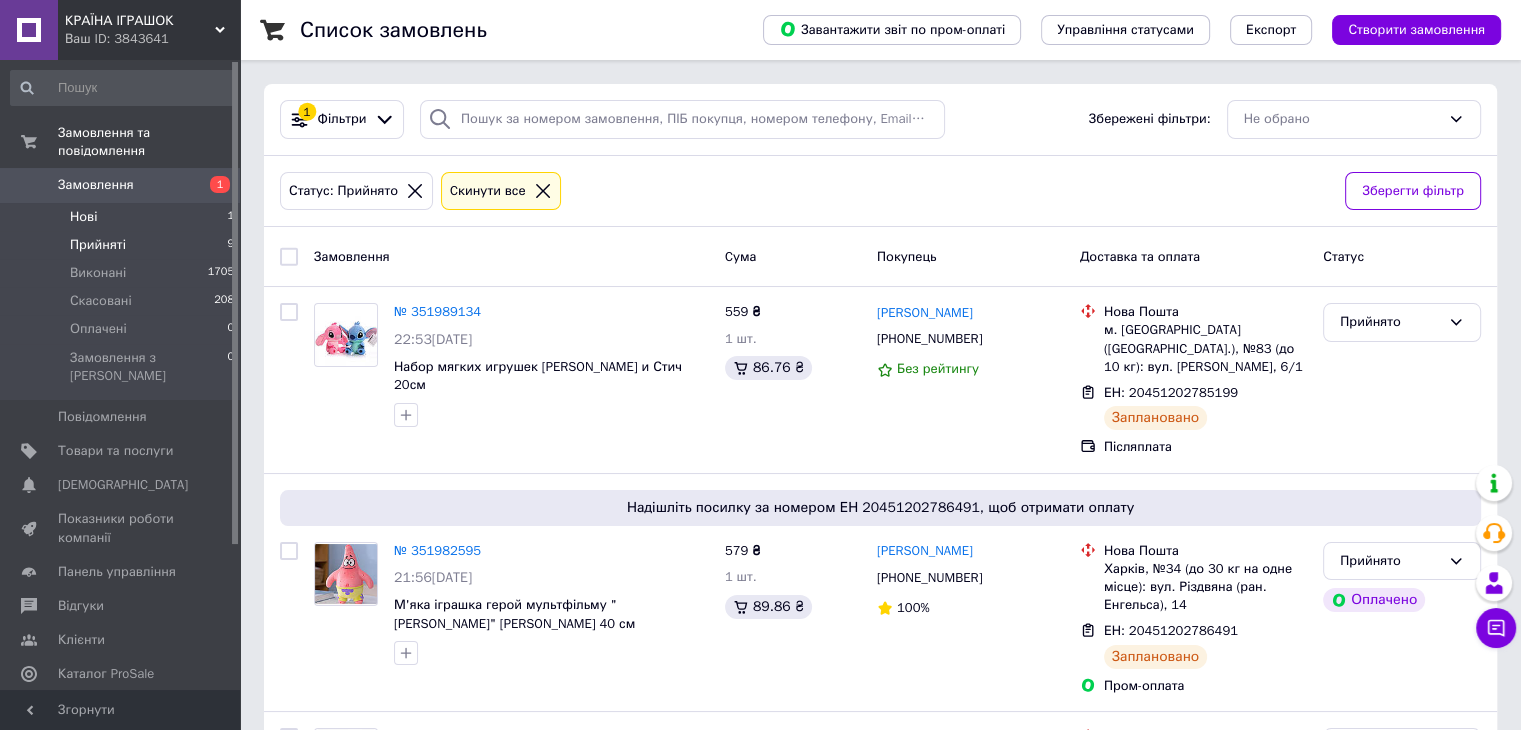 click on "Нові" at bounding box center [83, 217] 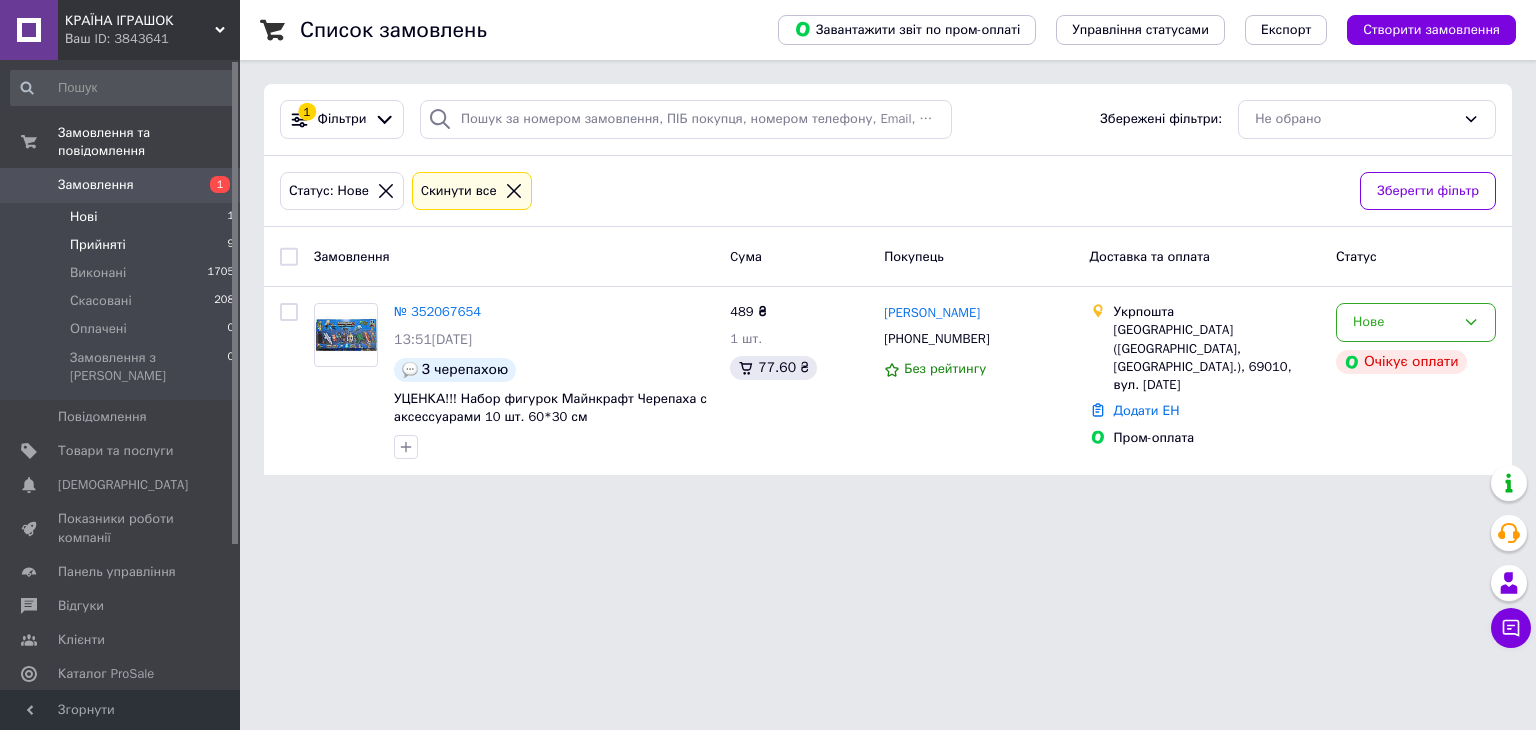 click on "Прийняті" at bounding box center [98, 245] 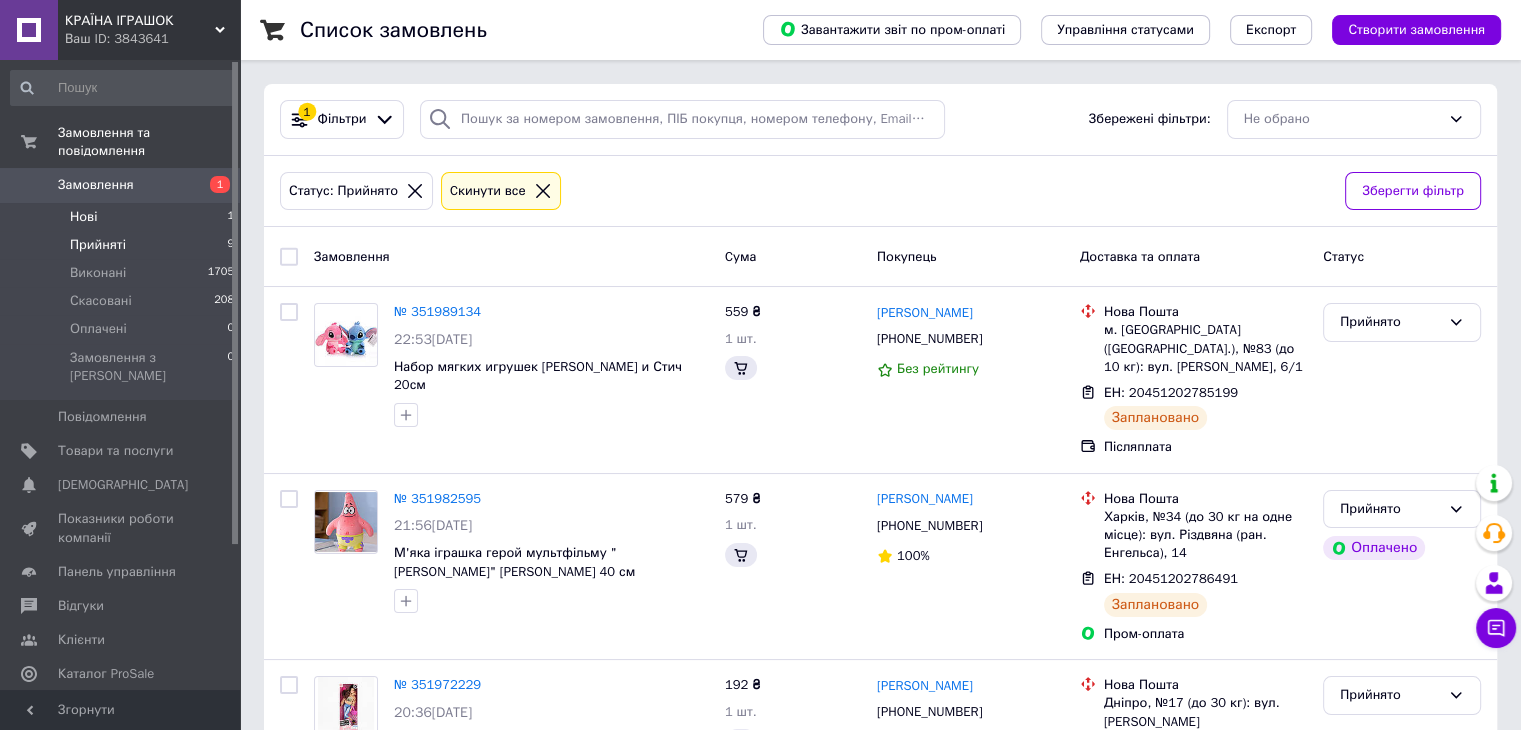 click on "Нові" at bounding box center [83, 217] 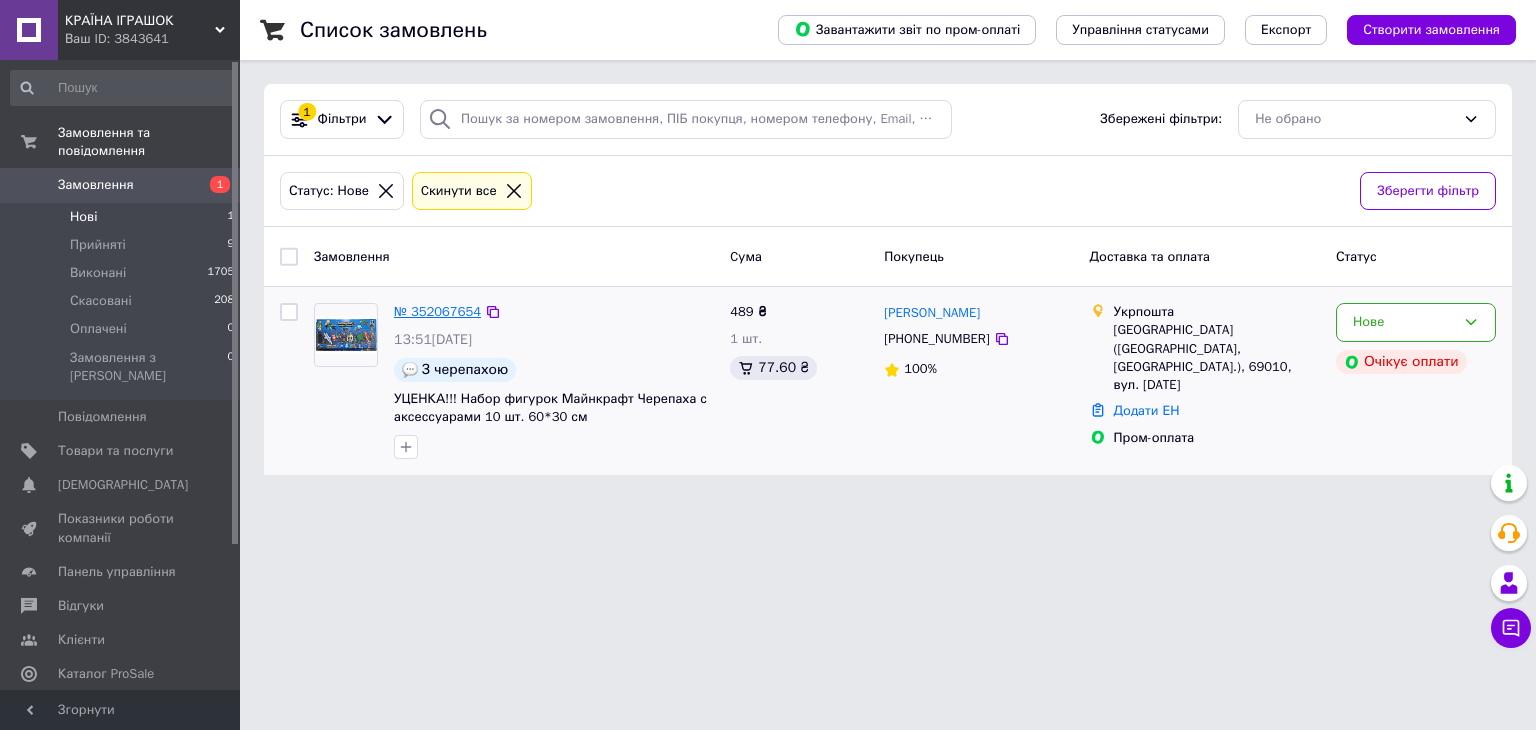 click on "№ 352067654" at bounding box center (437, 311) 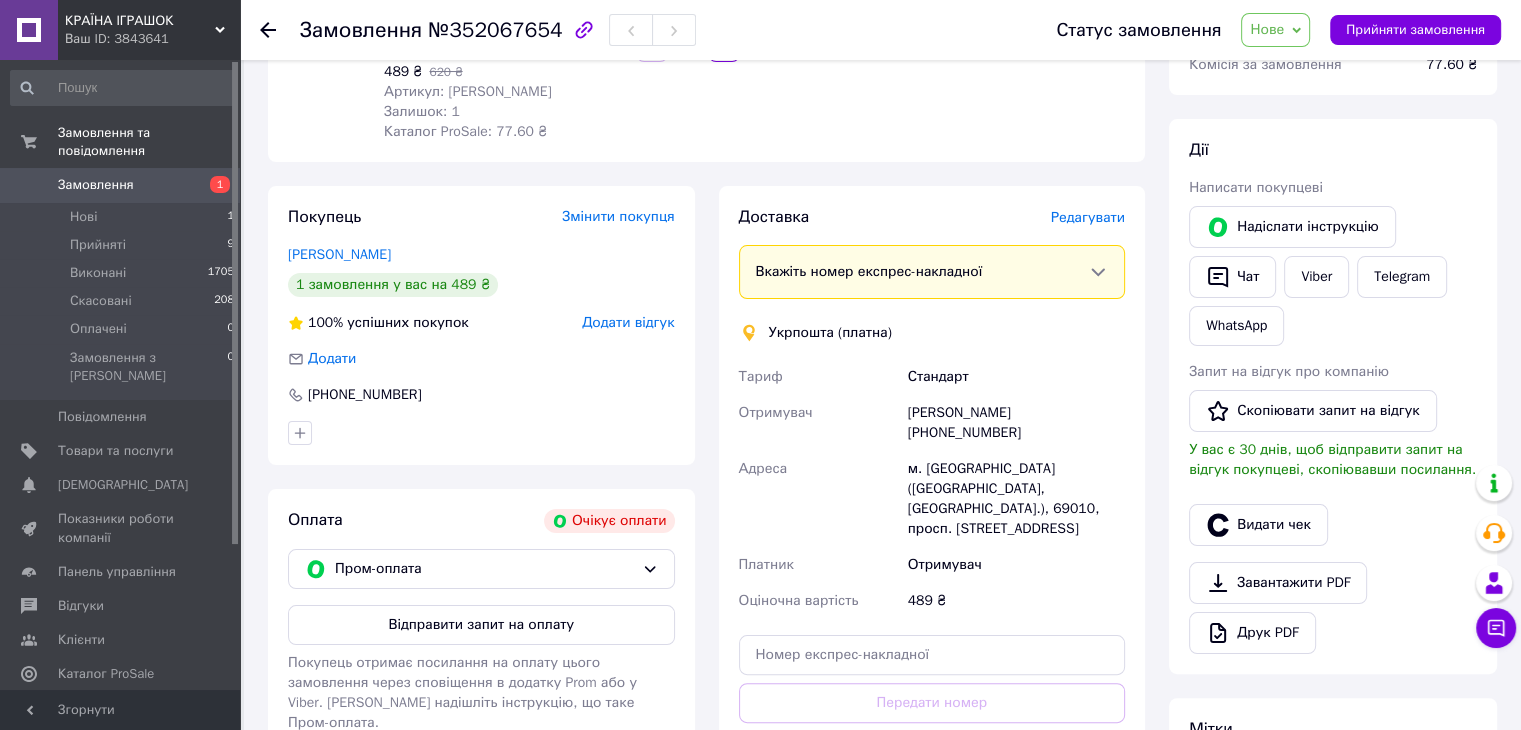 scroll, scrollTop: 400, scrollLeft: 0, axis: vertical 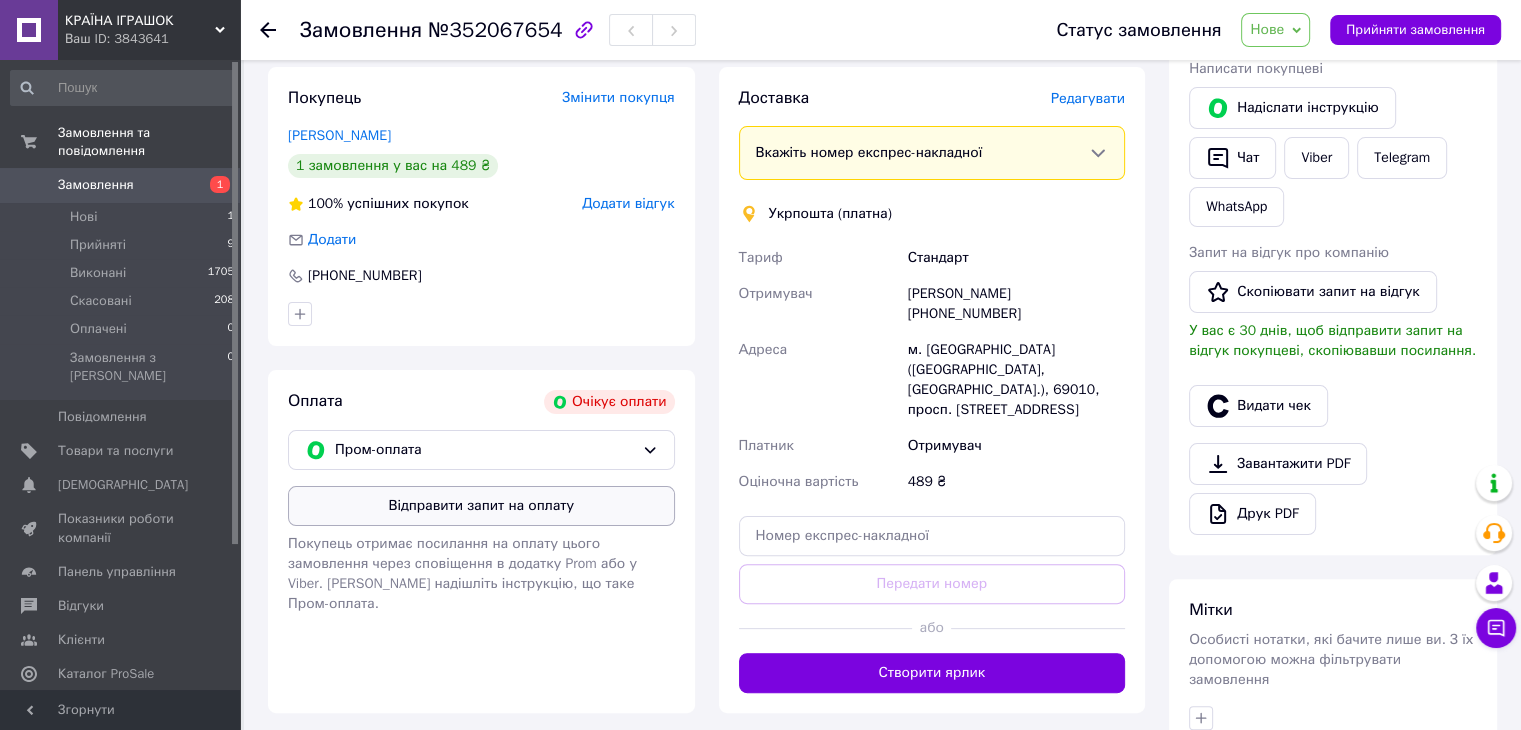 click on "Відправити запит на оплату" at bounding box center (481, 506) 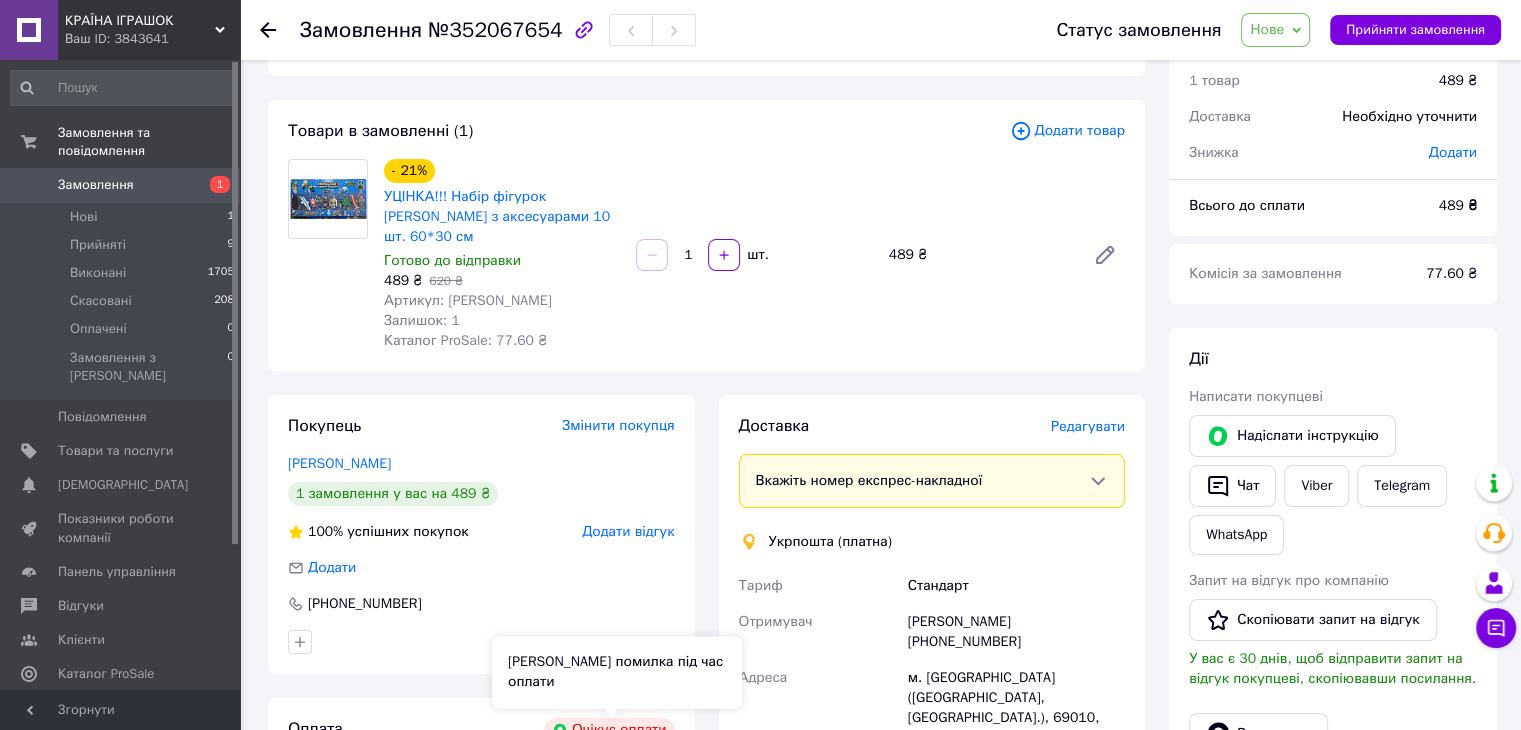scroll, scrollTop: 0, scrollLeft: 0, axis: both 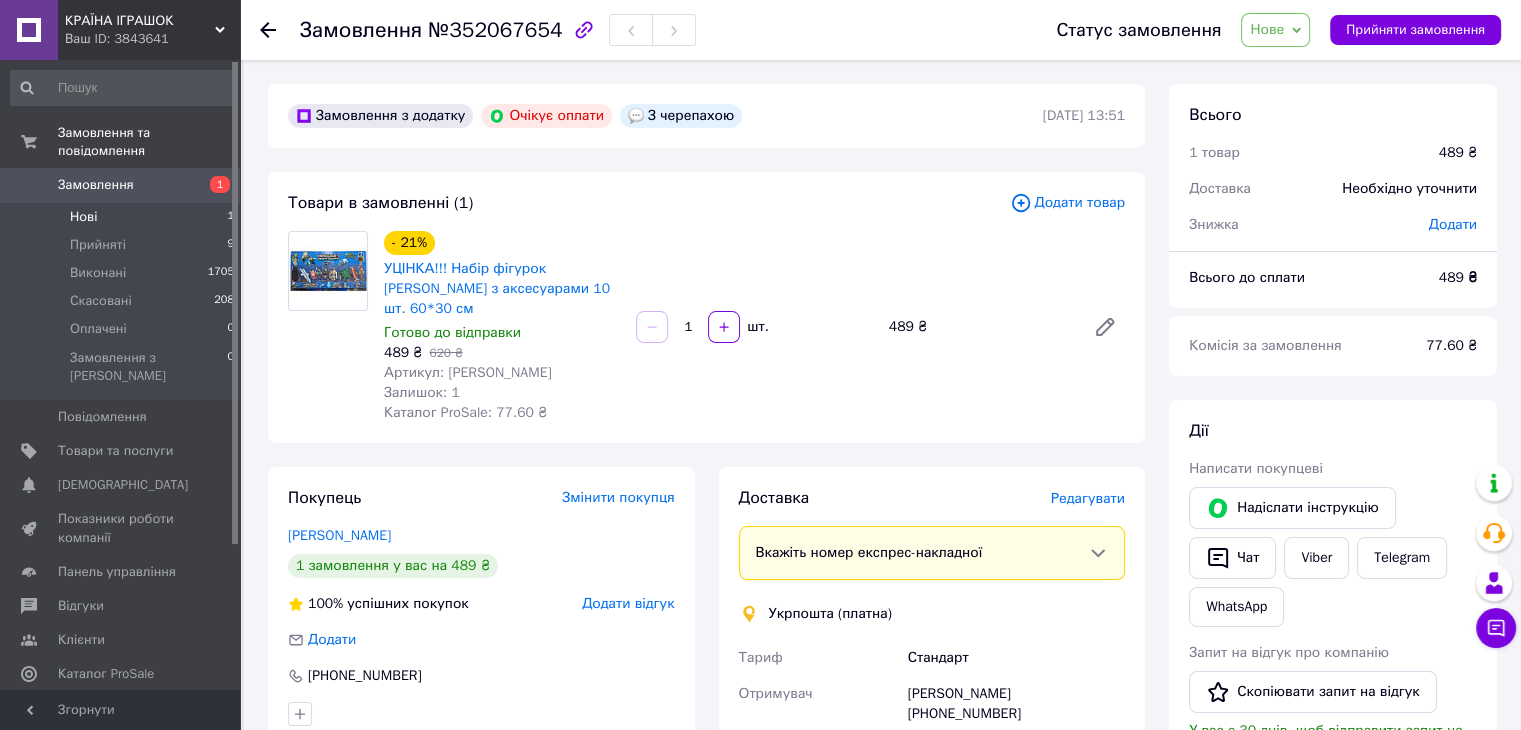 click on "Нові" at bounding box center [83, 217] 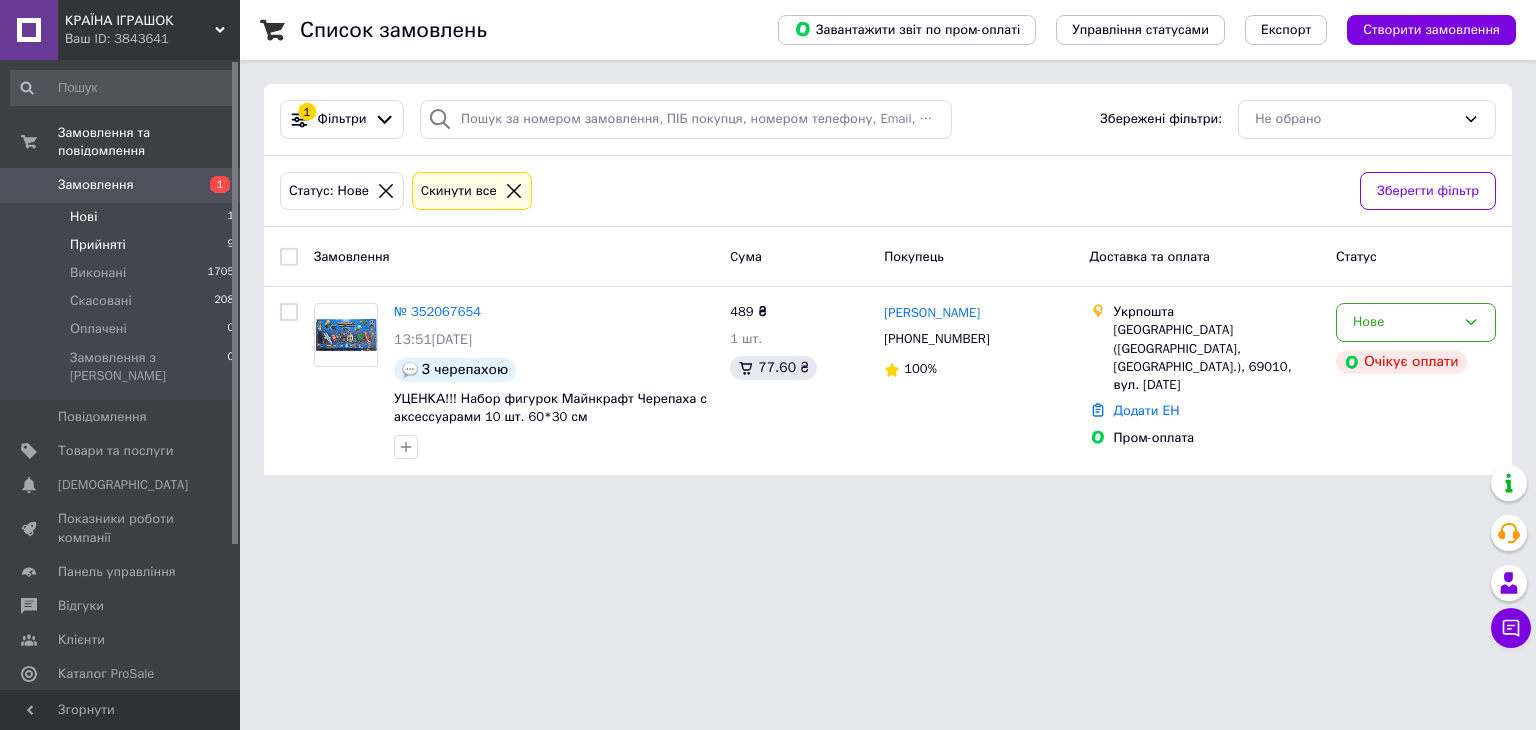 click on "Прийняті" at bounding box center (98, 245) 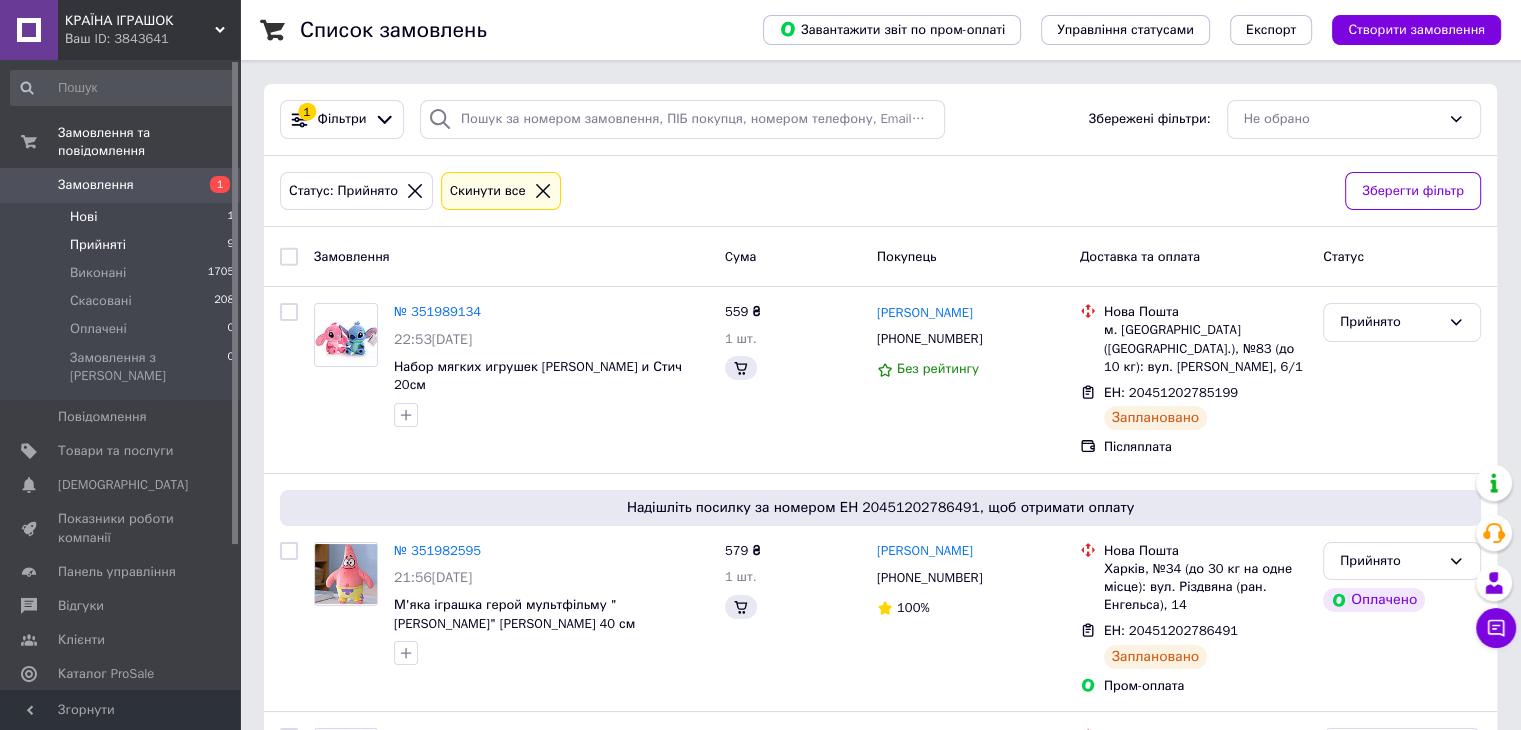 click on "Нові" at bounding box center (83, 217) 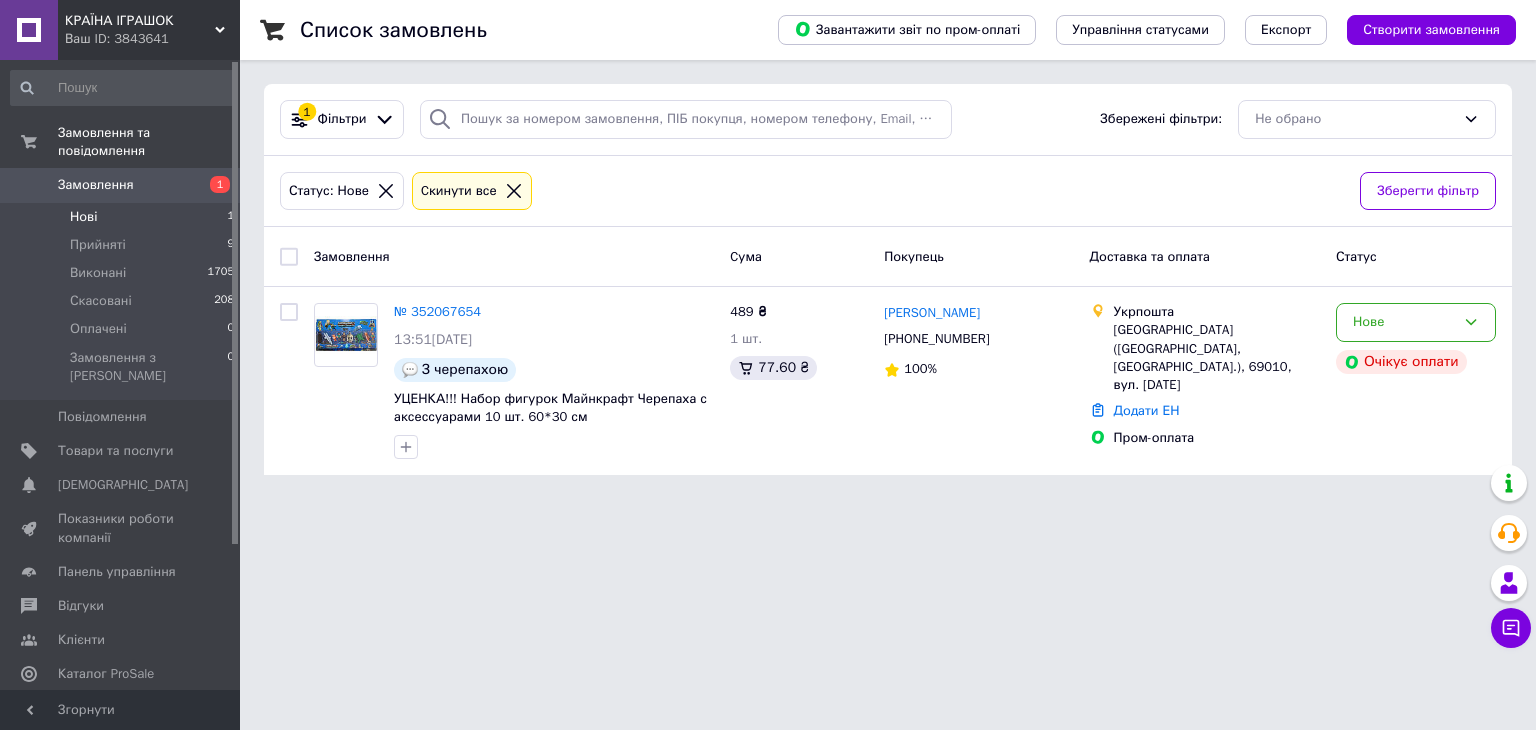 click on "Нові" at bounding box center [83, 217] 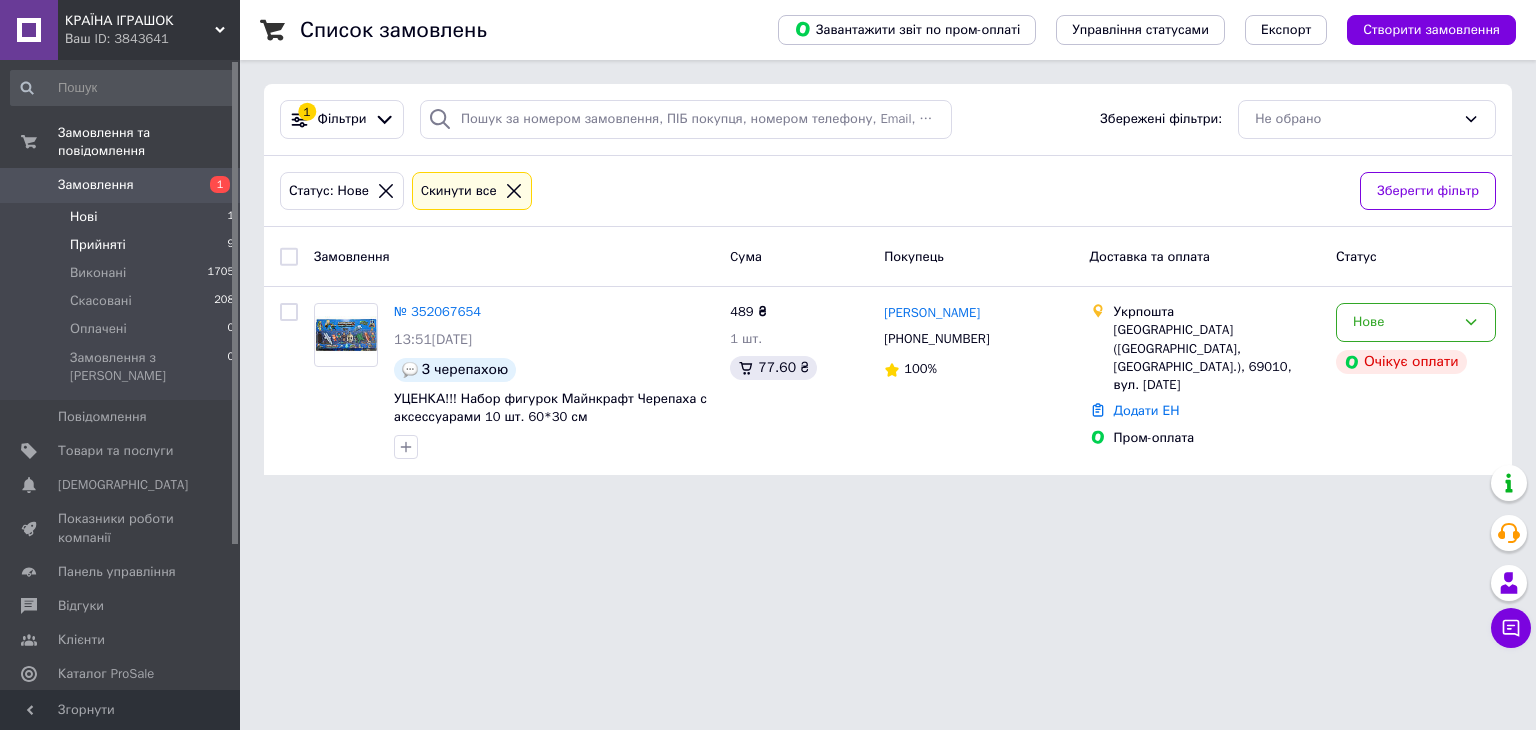 click on "Прийняті" at bounding box center (98, 245) 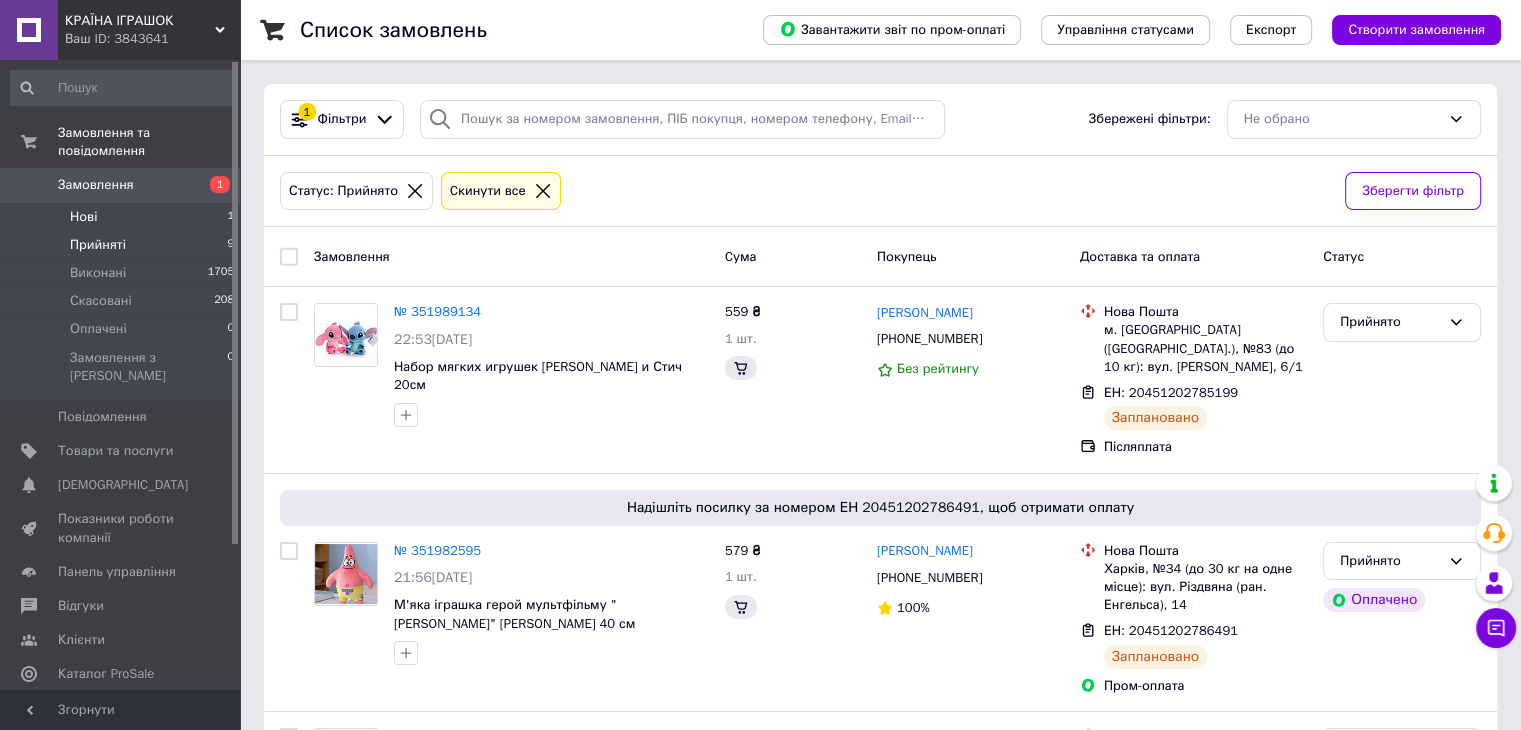 click on "Нові 1" at bounding box center [123, 217] 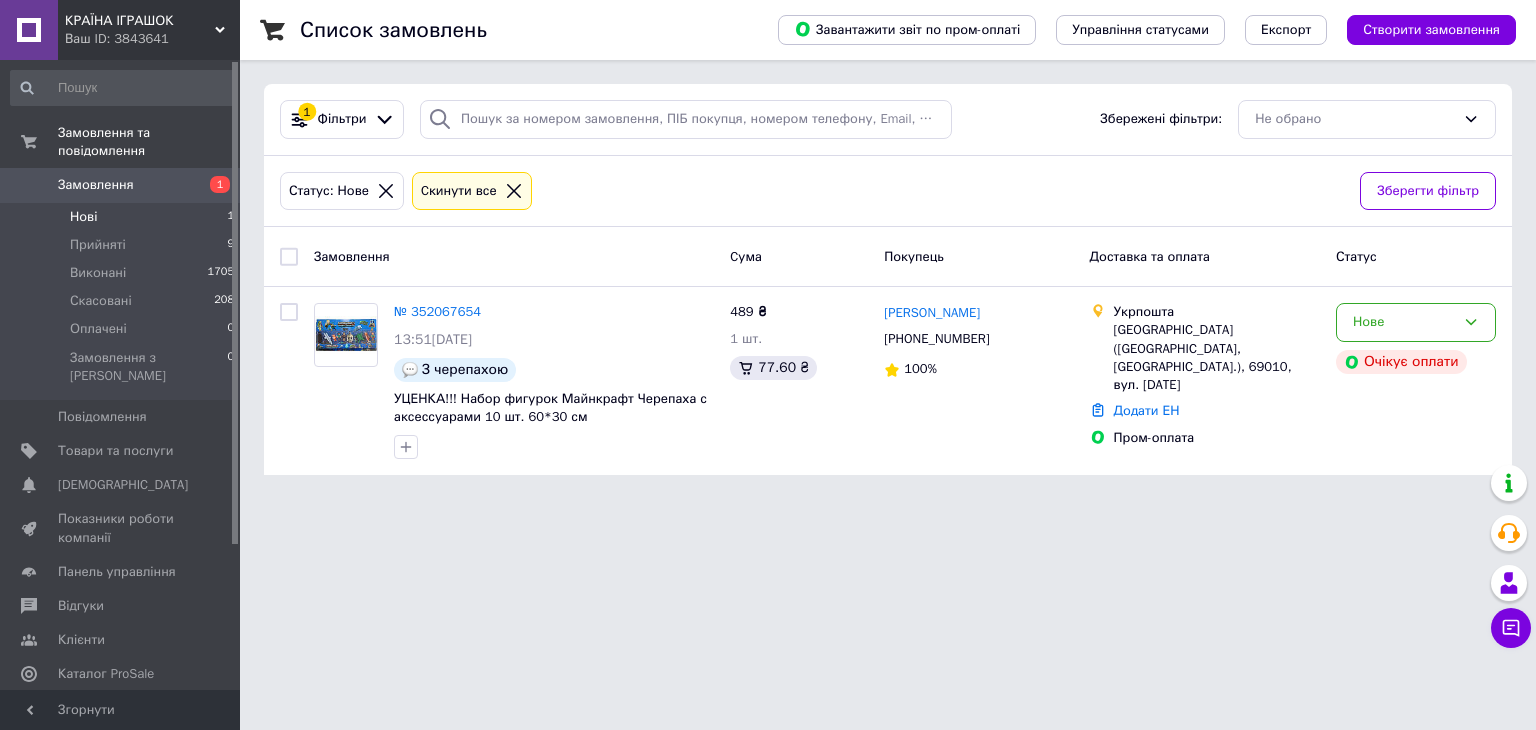 click on "Нові" at bounding box center (83, 217) 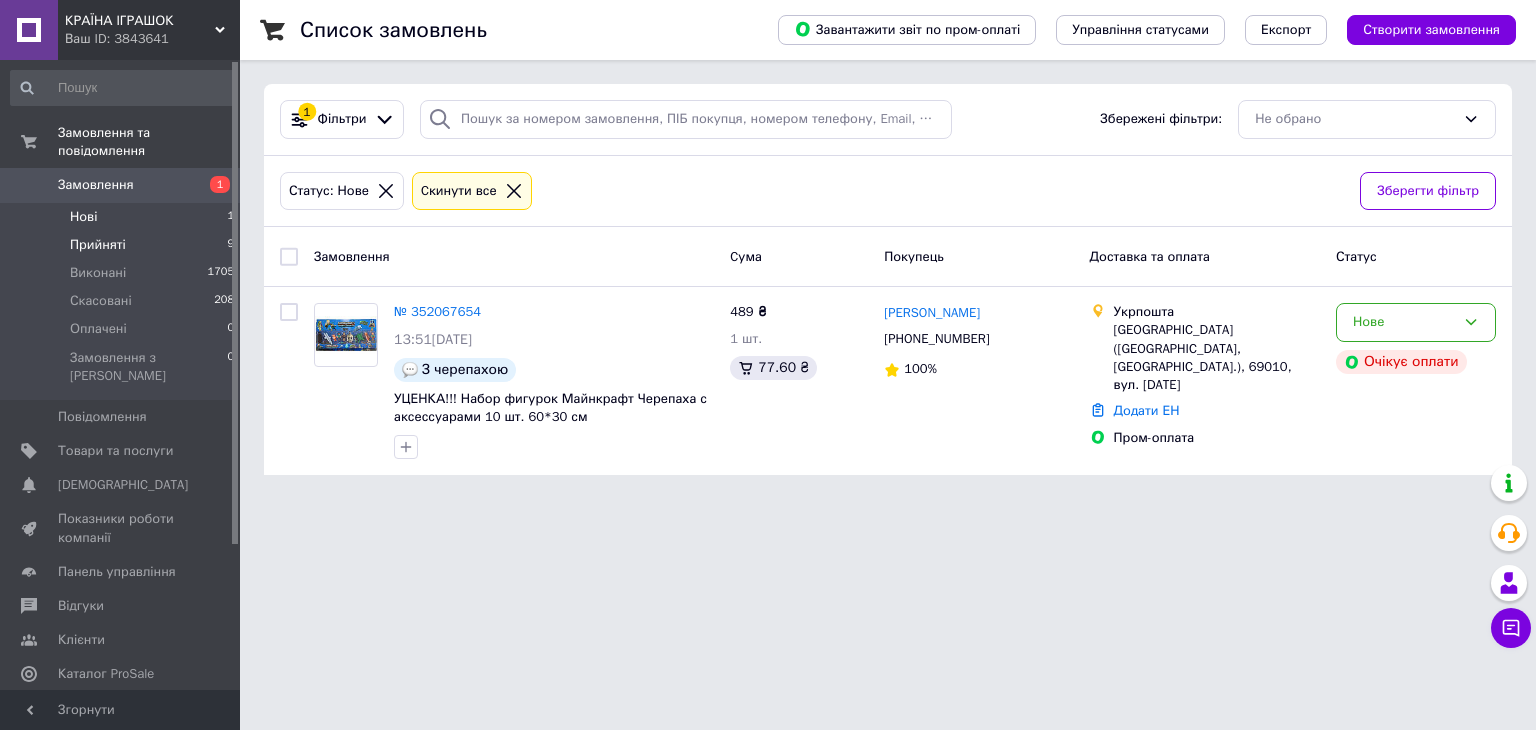 click on "Прийняті" at bounding box center (98, 245) 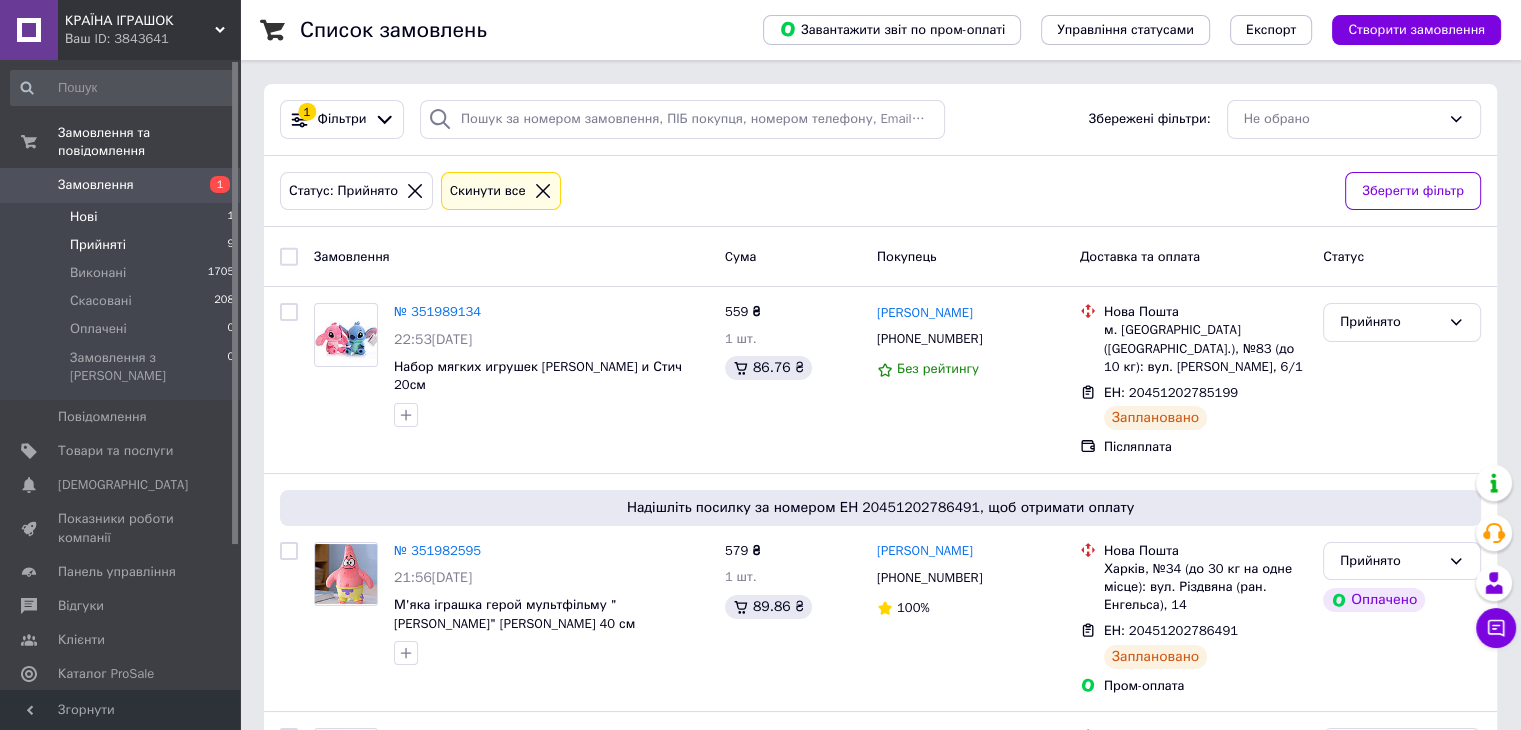 click on "Нові" at bounding box center (83, 217) 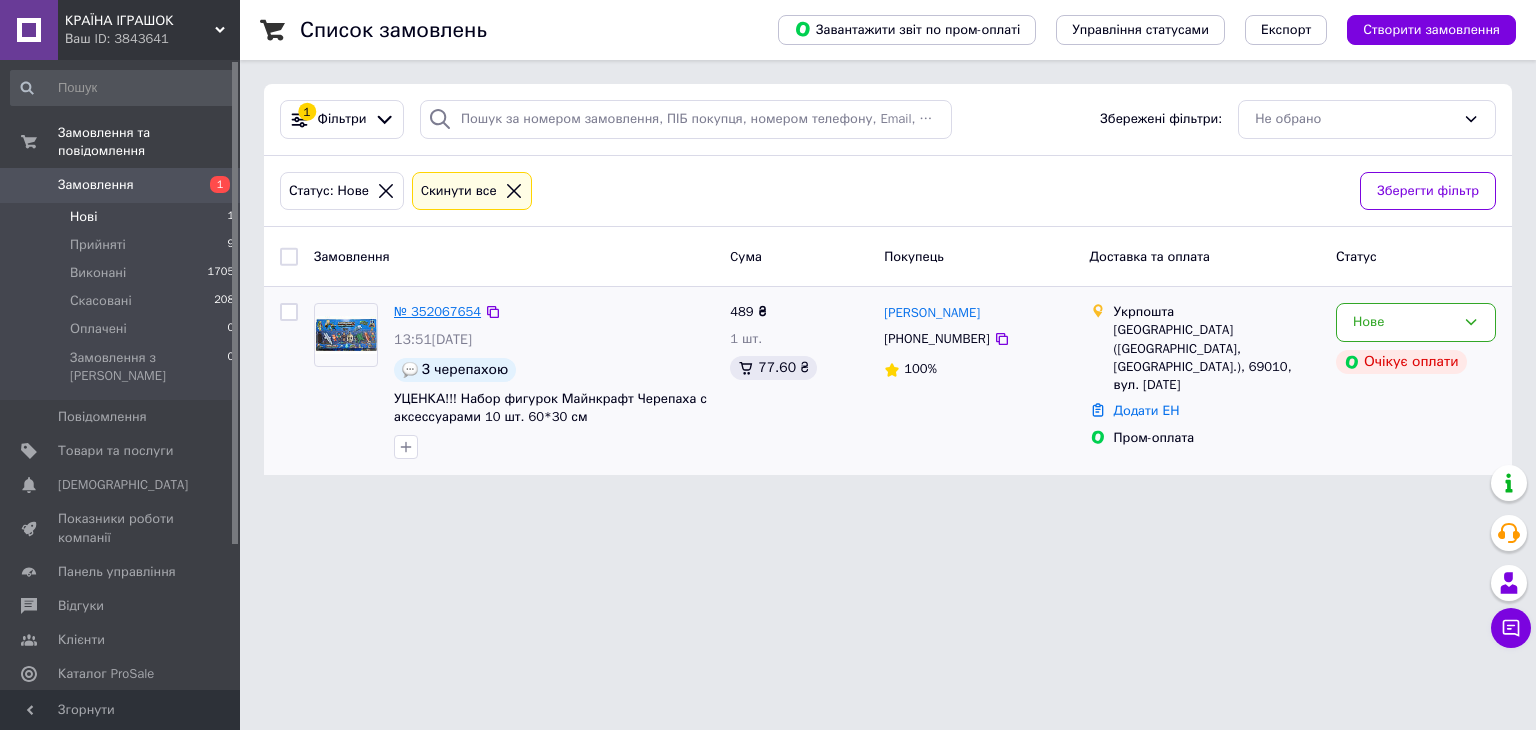click on "№ 352067654" at bounding box center (437, 311) 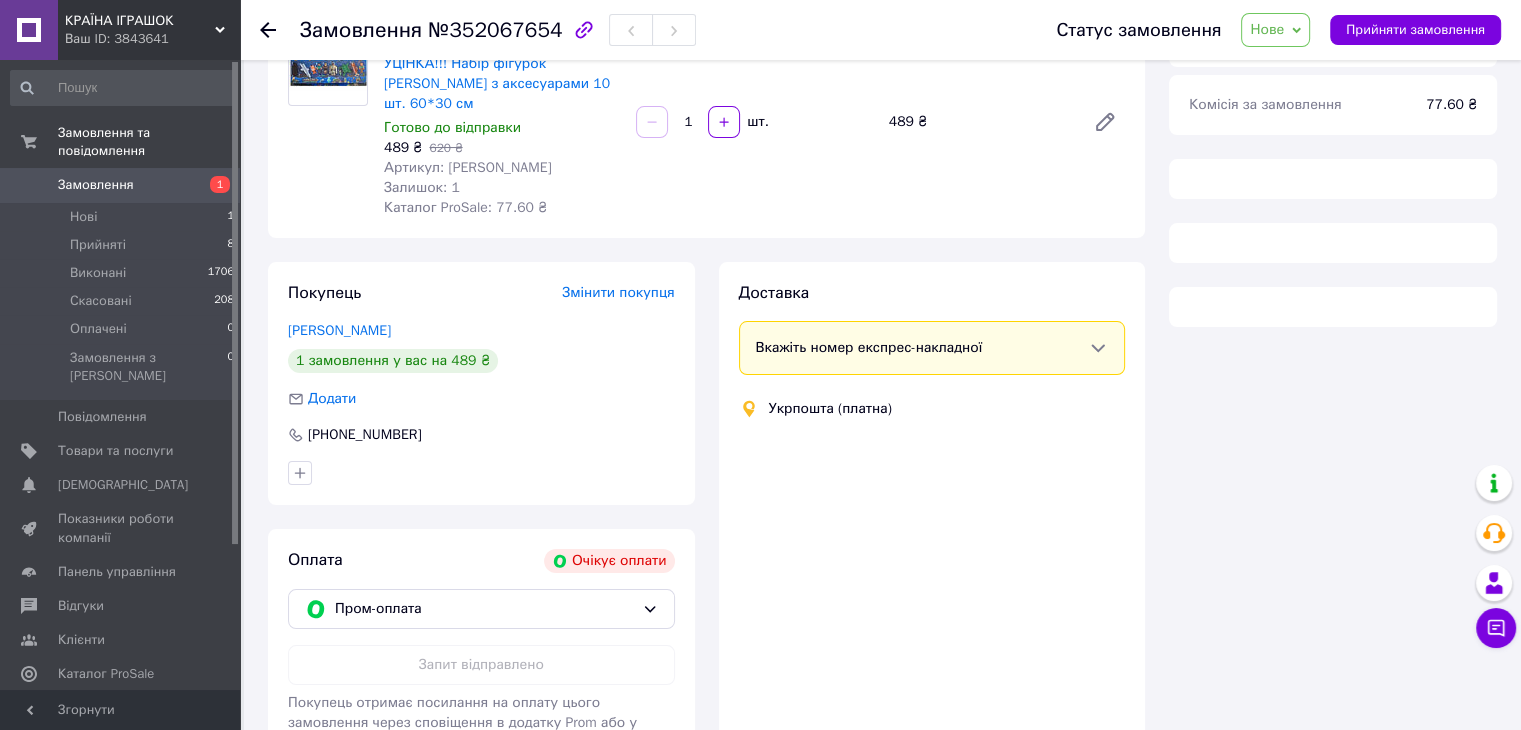 scroll, scrollTop: 400, scrollLeft: 0, axis: vertical 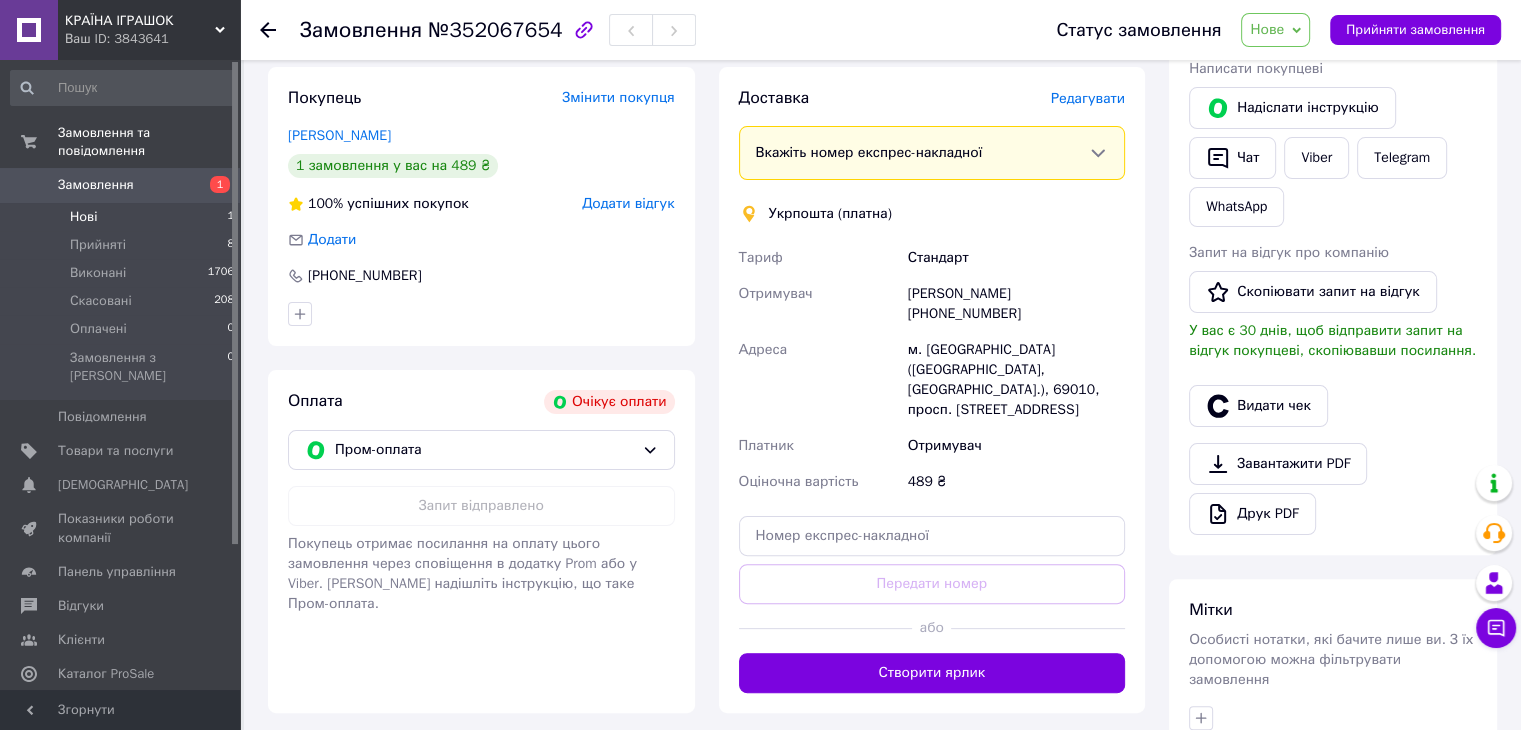 click on "Нові 1" at bounding box center (123, 217) 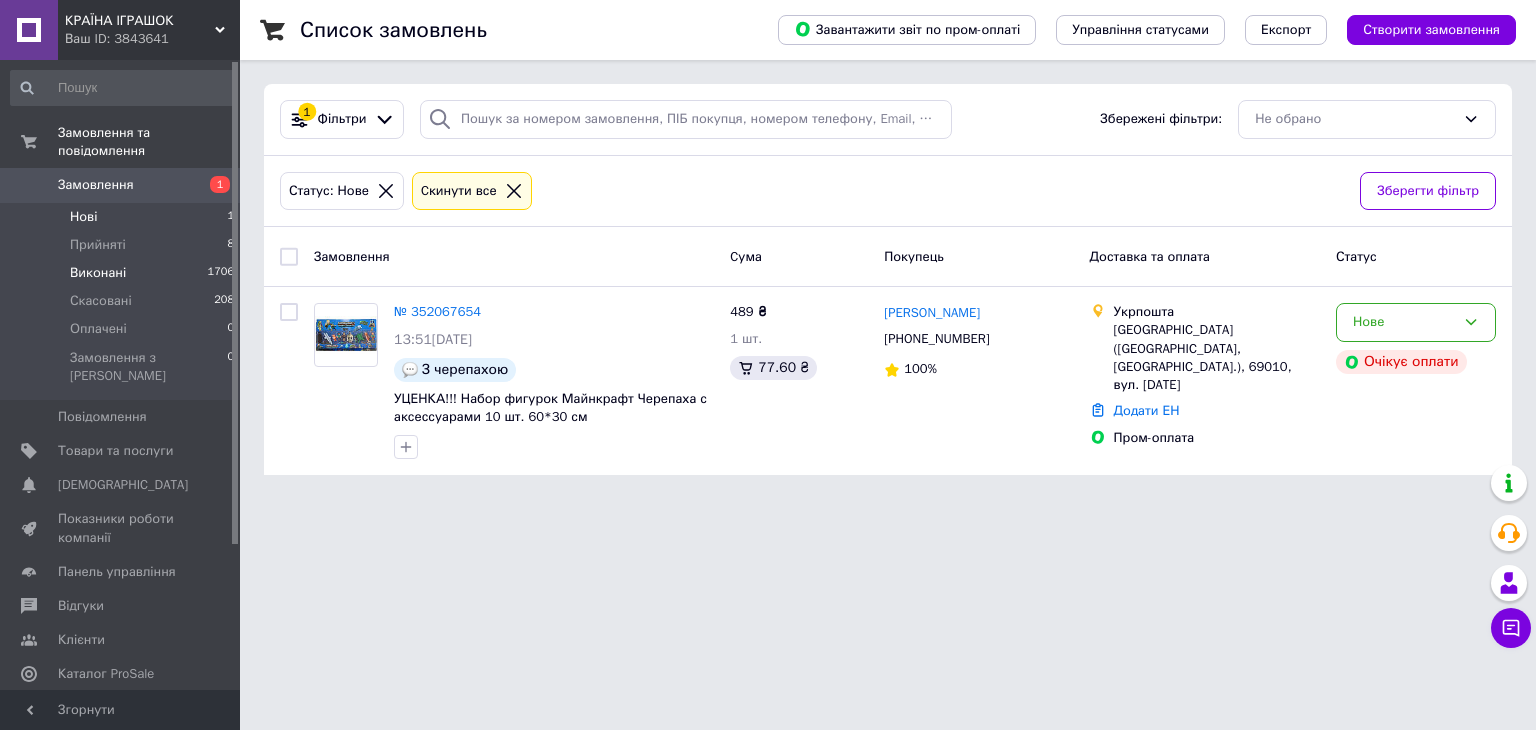 click on "Виконані" at bounding box center [98, 273] 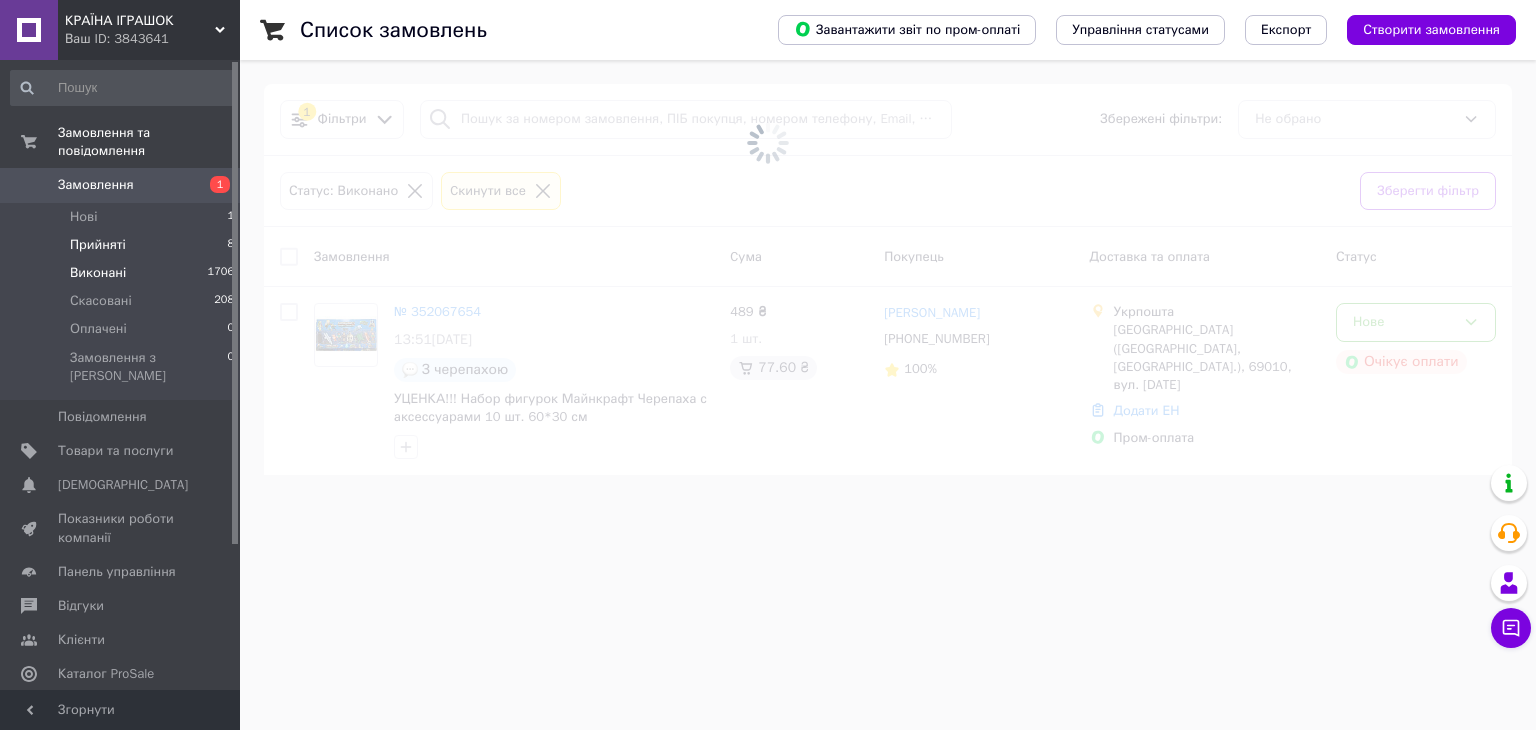 click on "Прийняті" at bounding box center [98, 245] 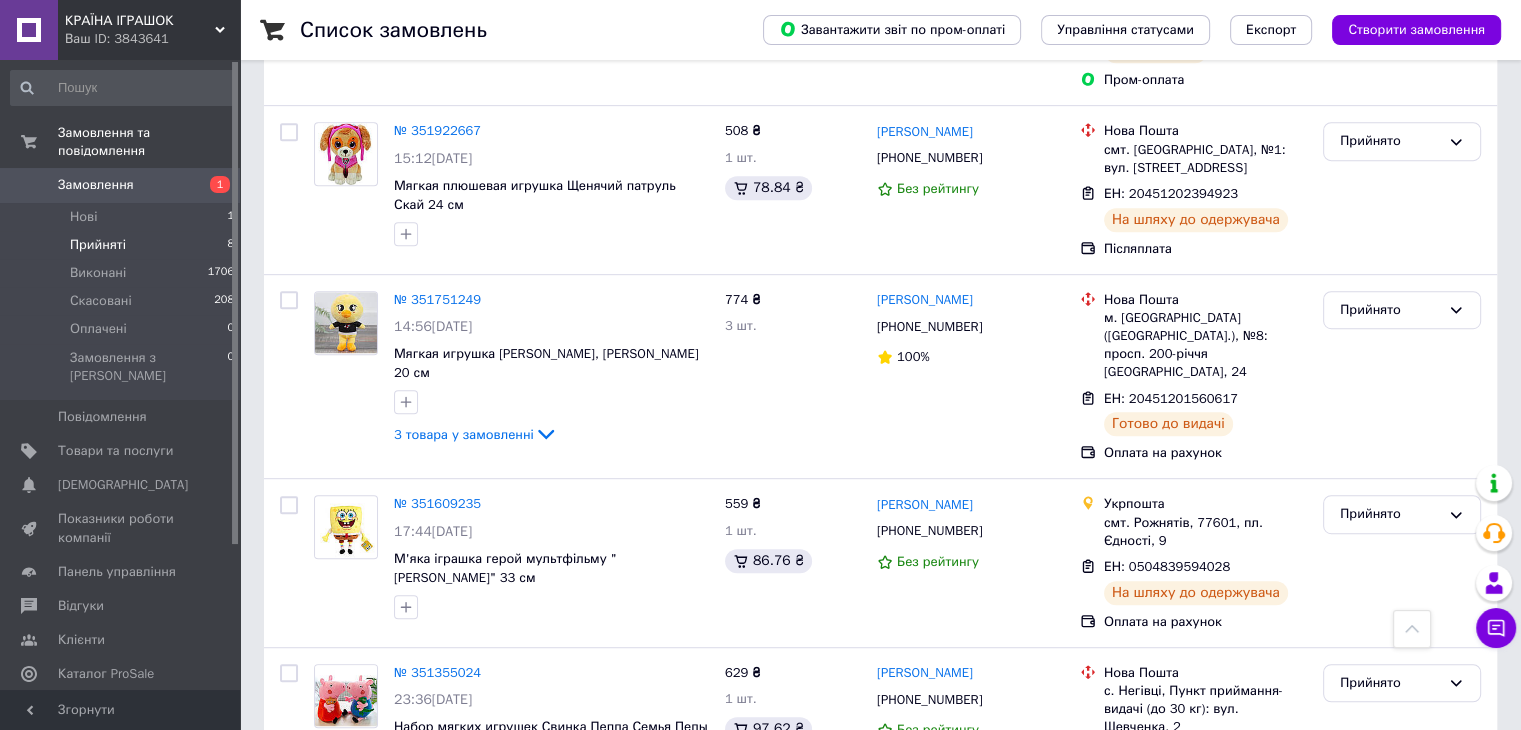 scroll, scrollTop: 1104, scrollLeft: 0, axis: vertical 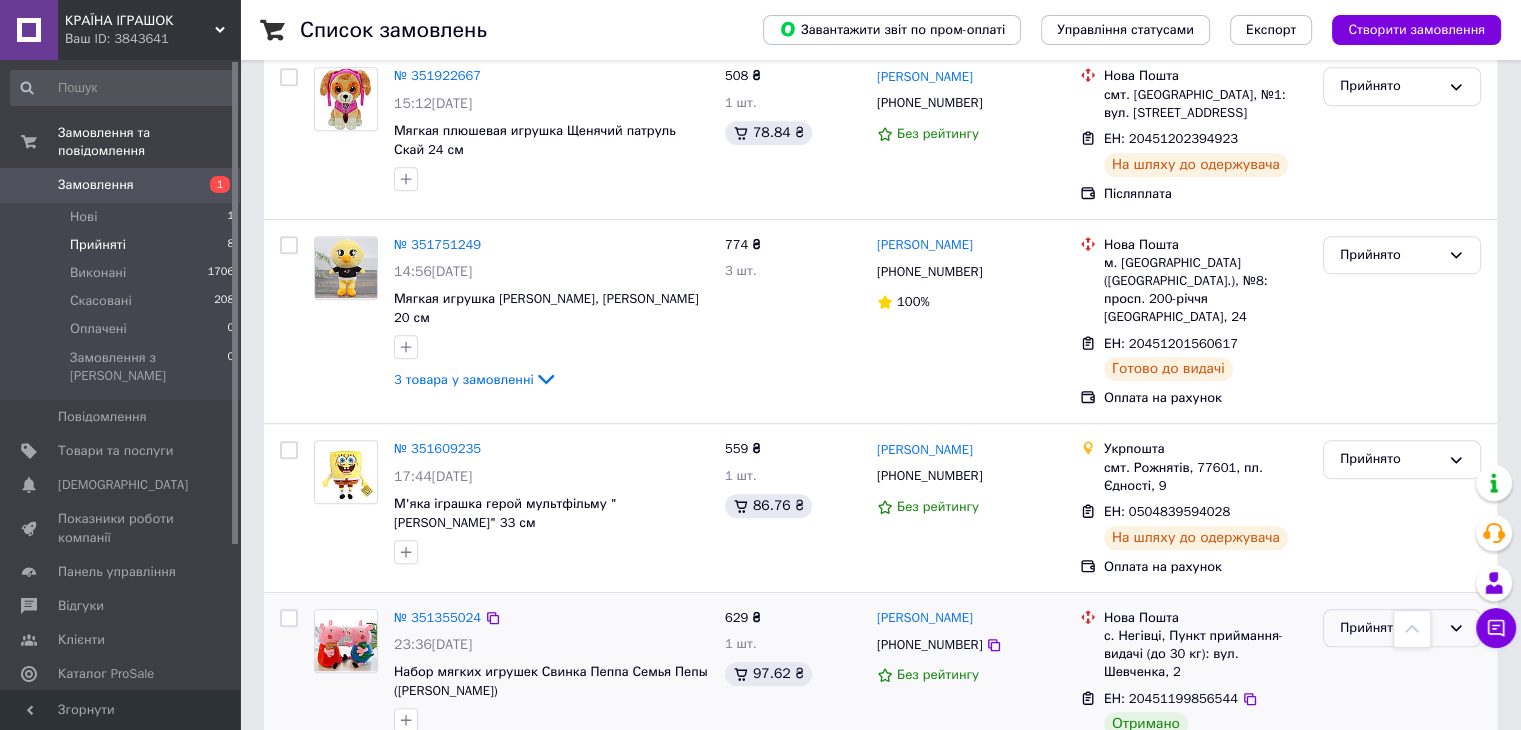 click on "Прийнято" at bounding box center [1390, 628] 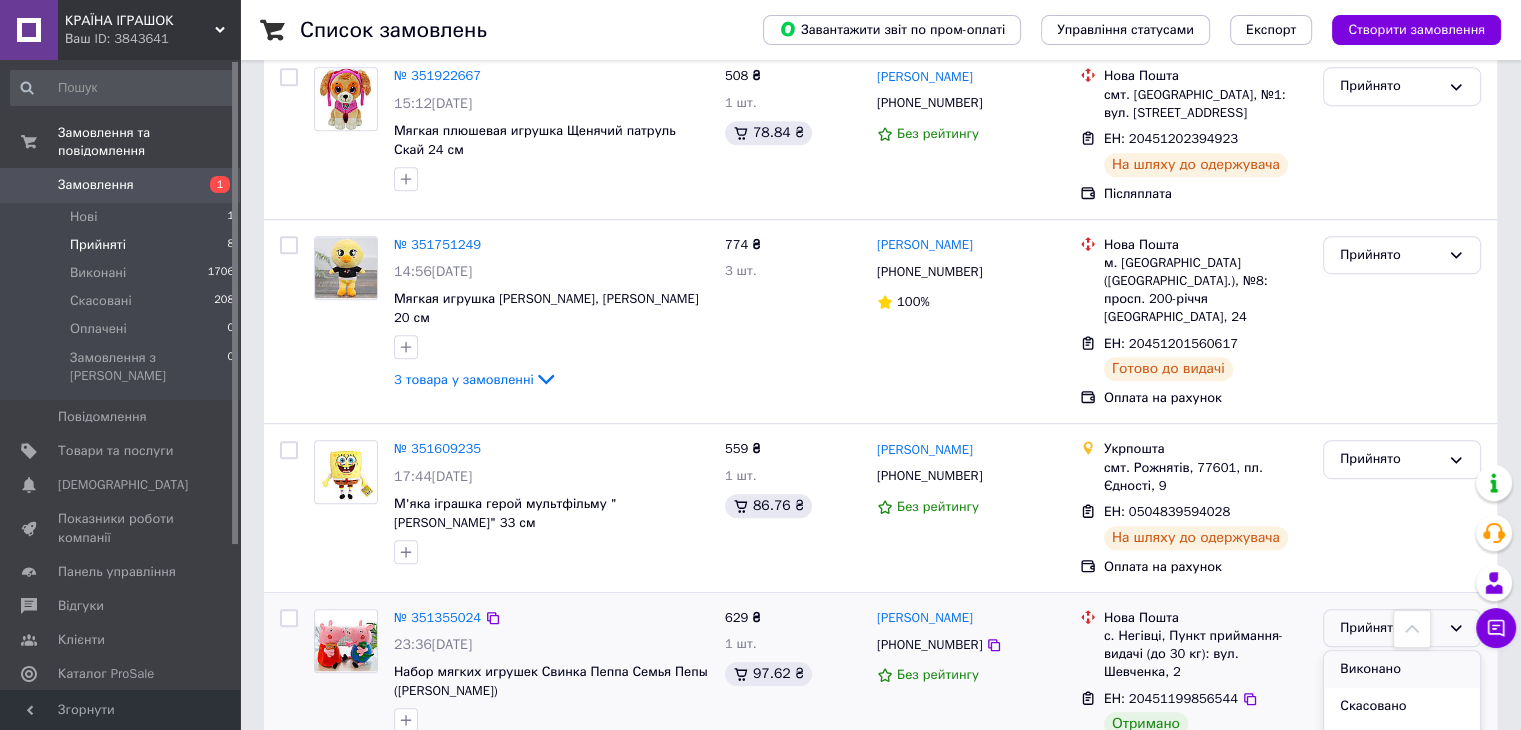 click on "Виконано" at bounding box center (1402, 669) 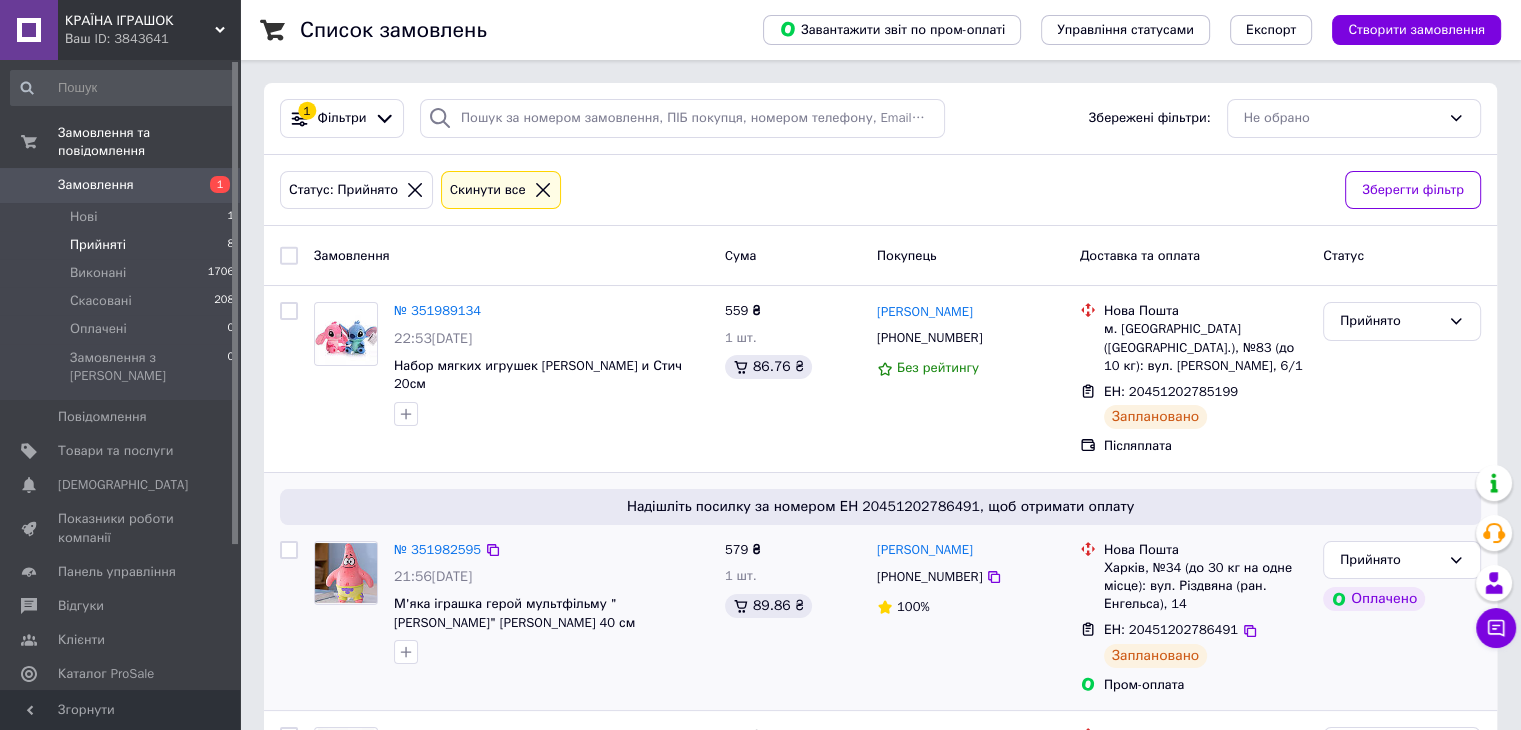 scroll, scrollTop: 0, scrollLeft: 0, axis: both 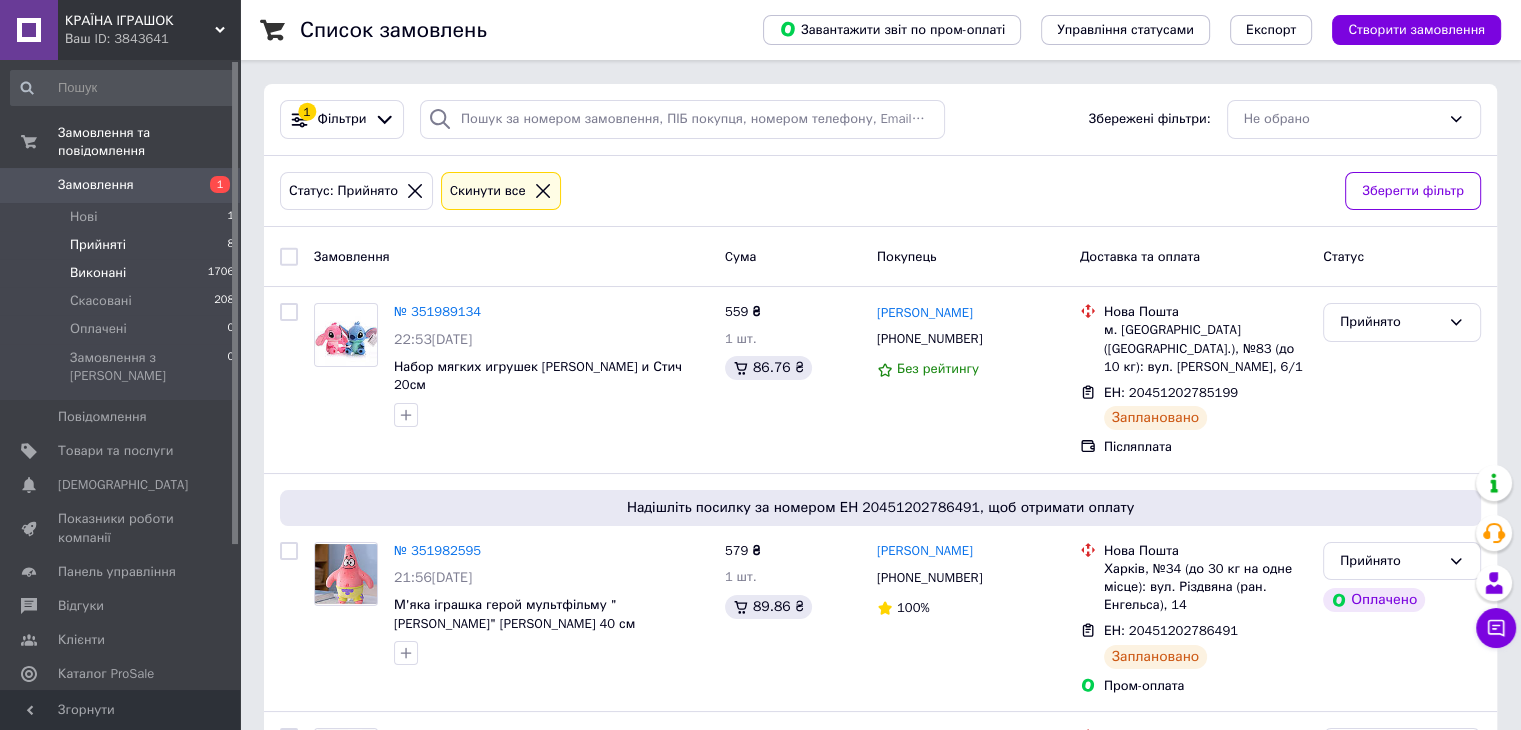 click on "Виконані" at bounding box center (98, 273) 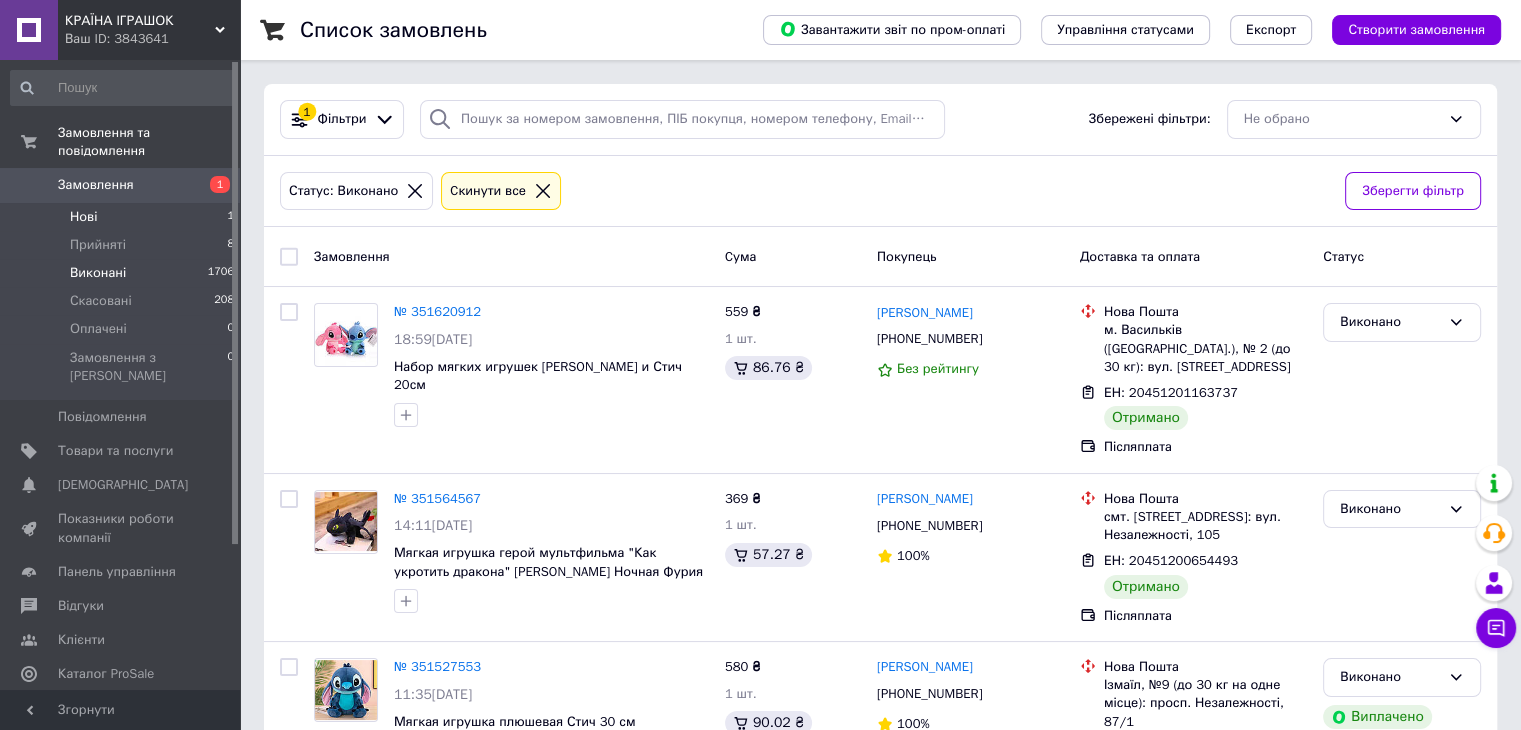 click on "Нові 1" at bounding box center [123, 217] 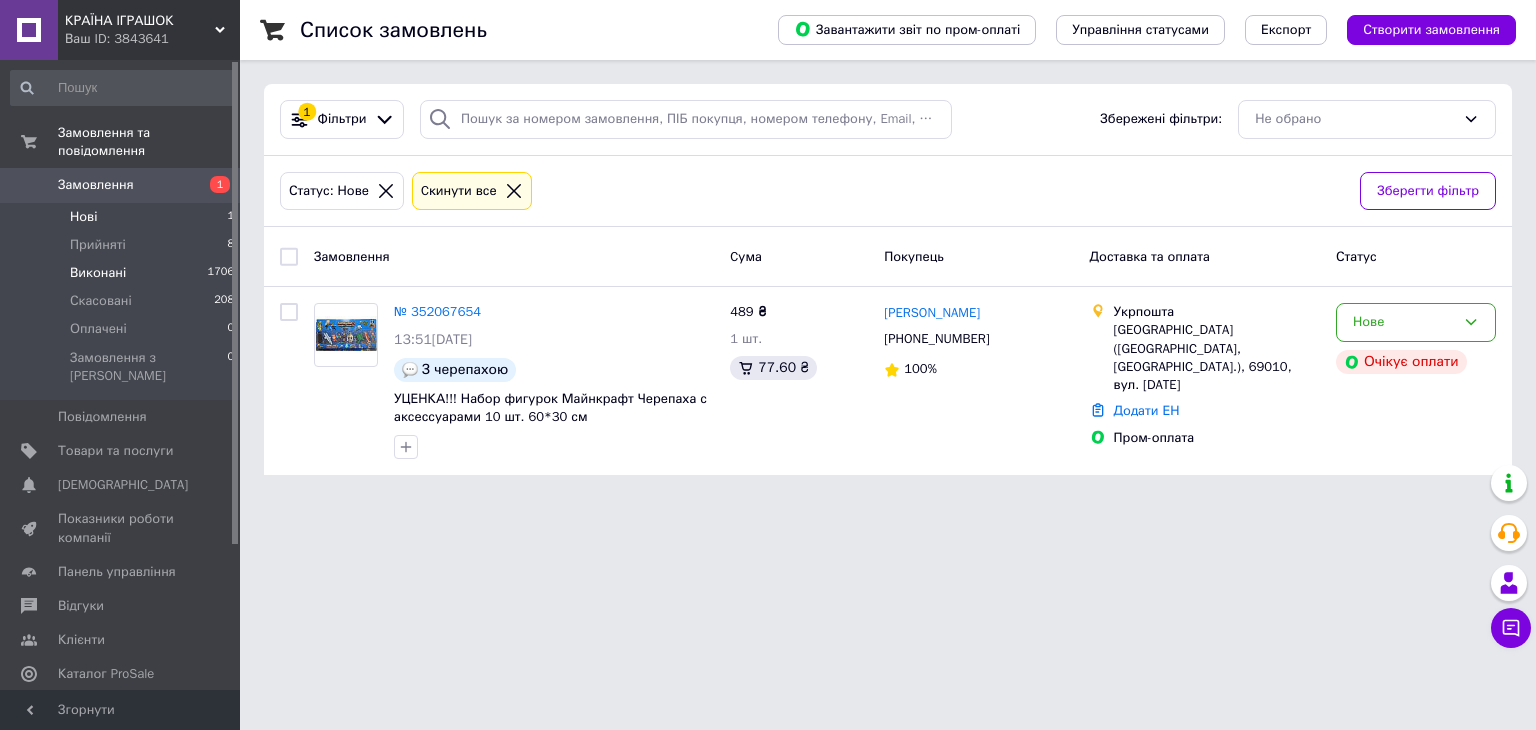 click on "Виконані" at bounding box center [98, 273] 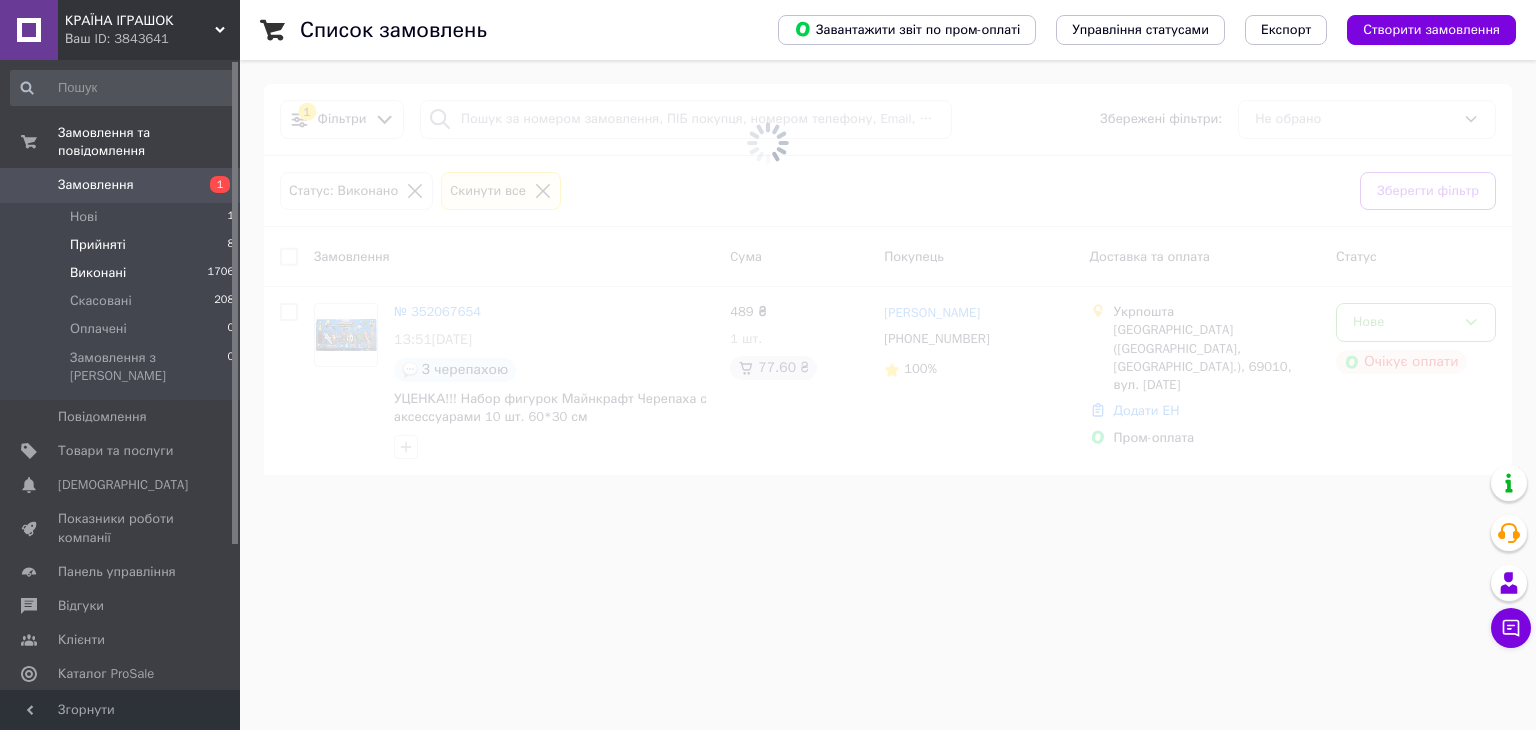 click on "Прийняті" at bounding box center [98, 245] 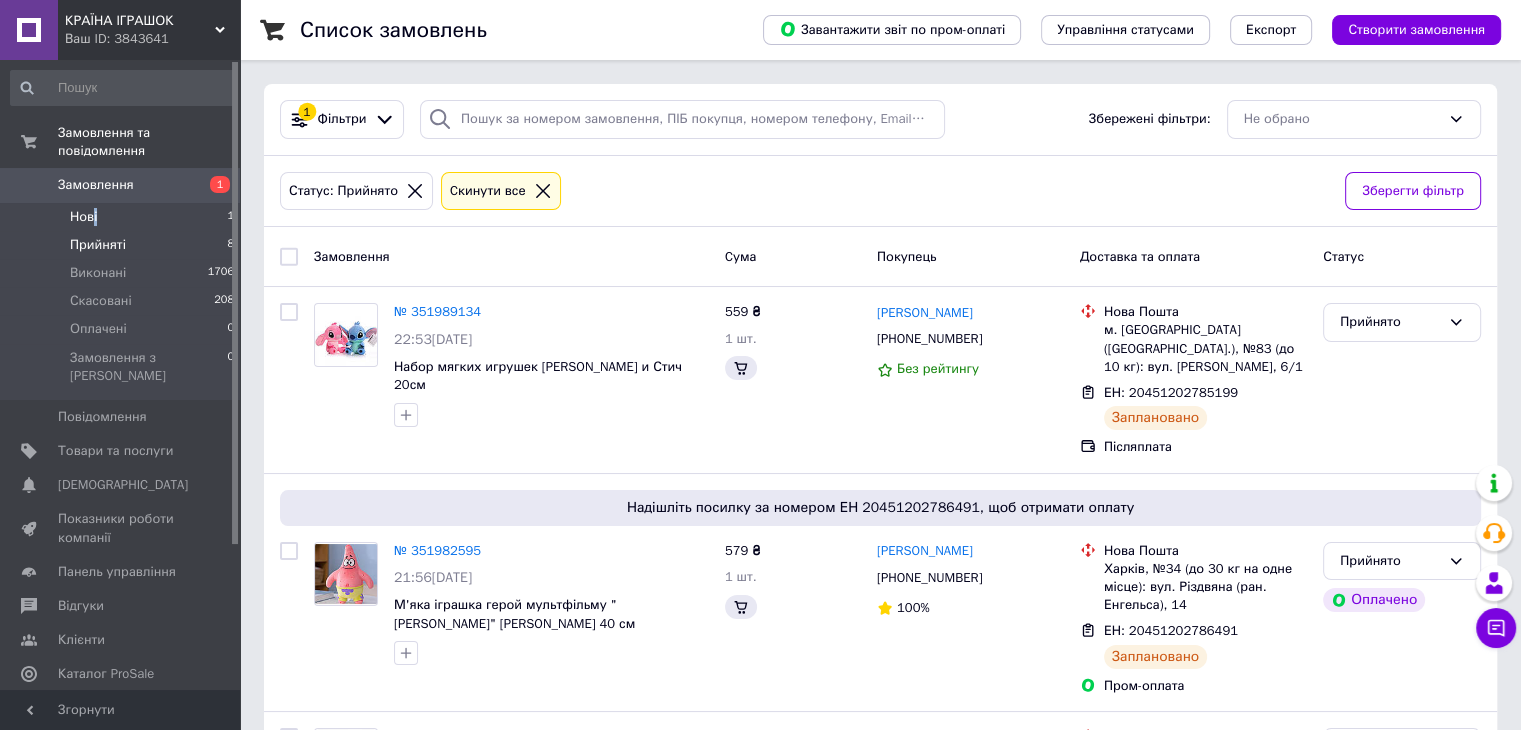 click on "Нові" at bounding box center (83, 217) 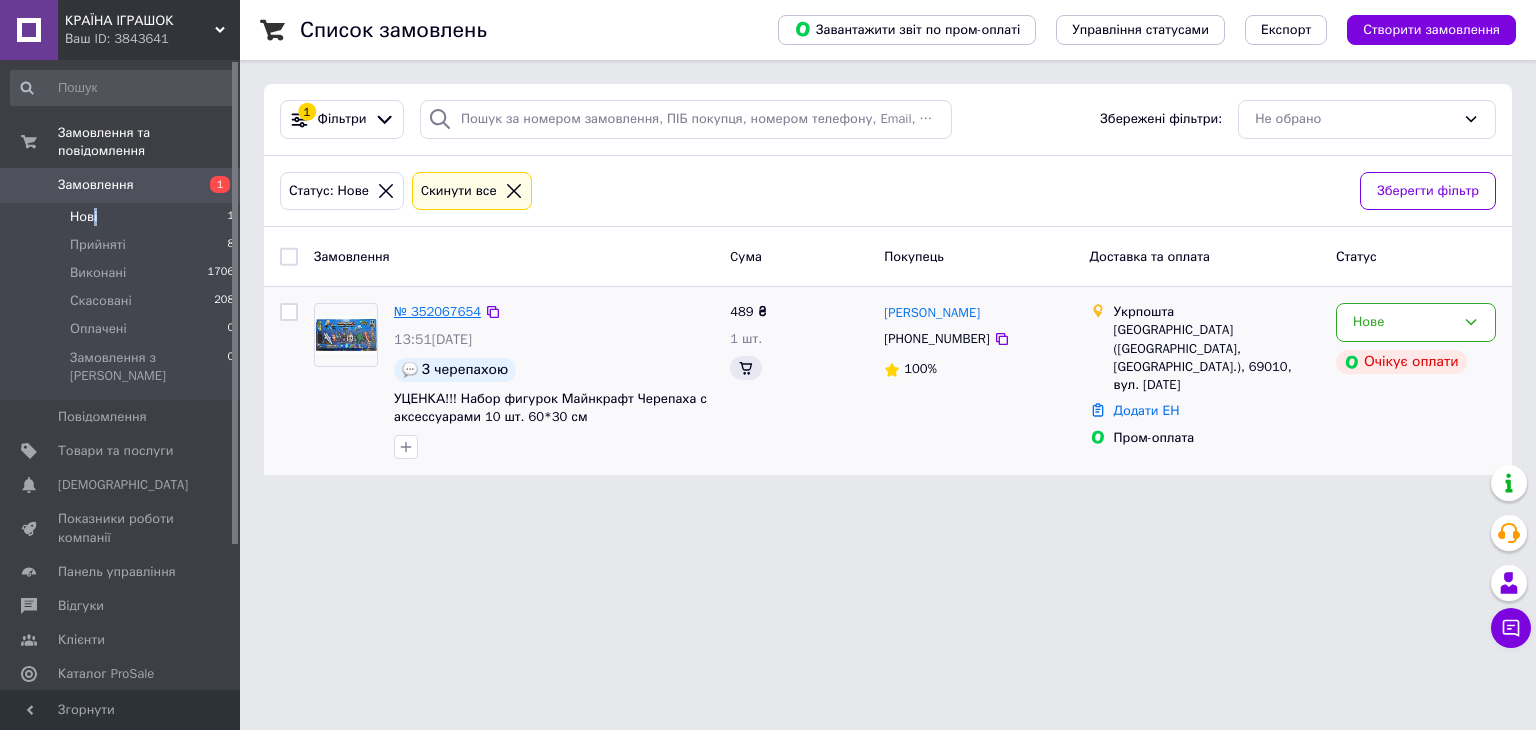 click on "№ 352067654" at bounding box center [437, 311] 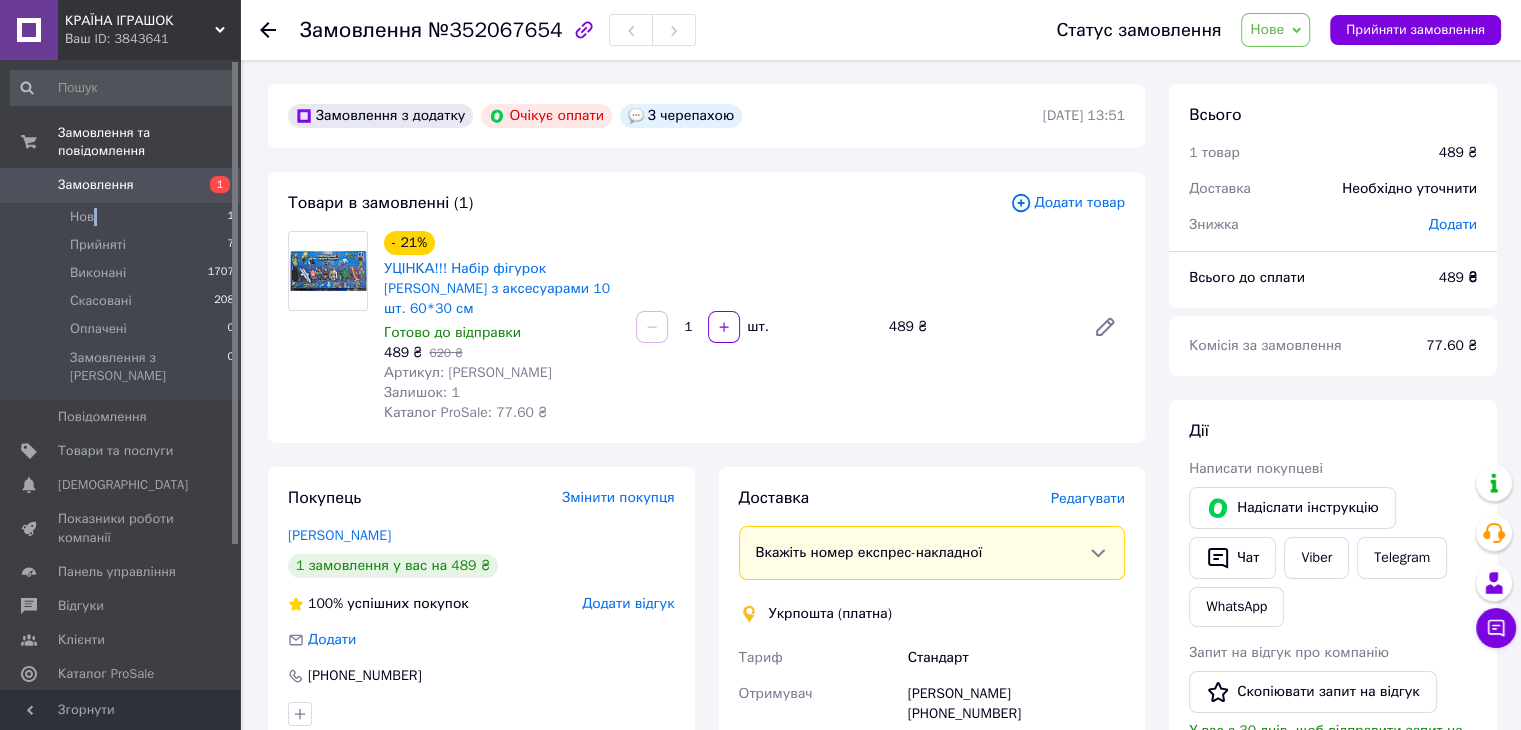 scroll, scrollTop: 0, scrollLeft: 0, axis: both 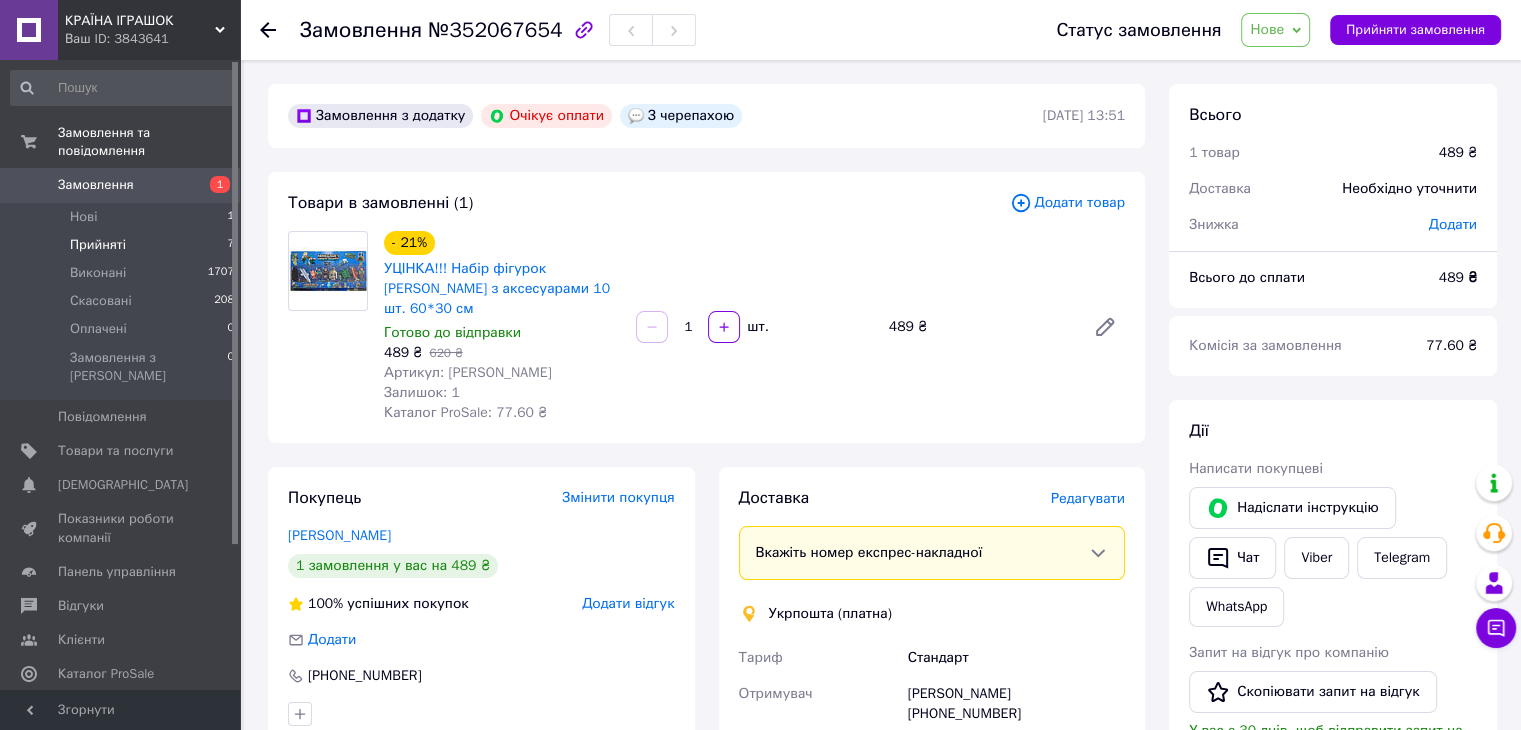 click on "Прийняті" at bounding box center (98, 245) 